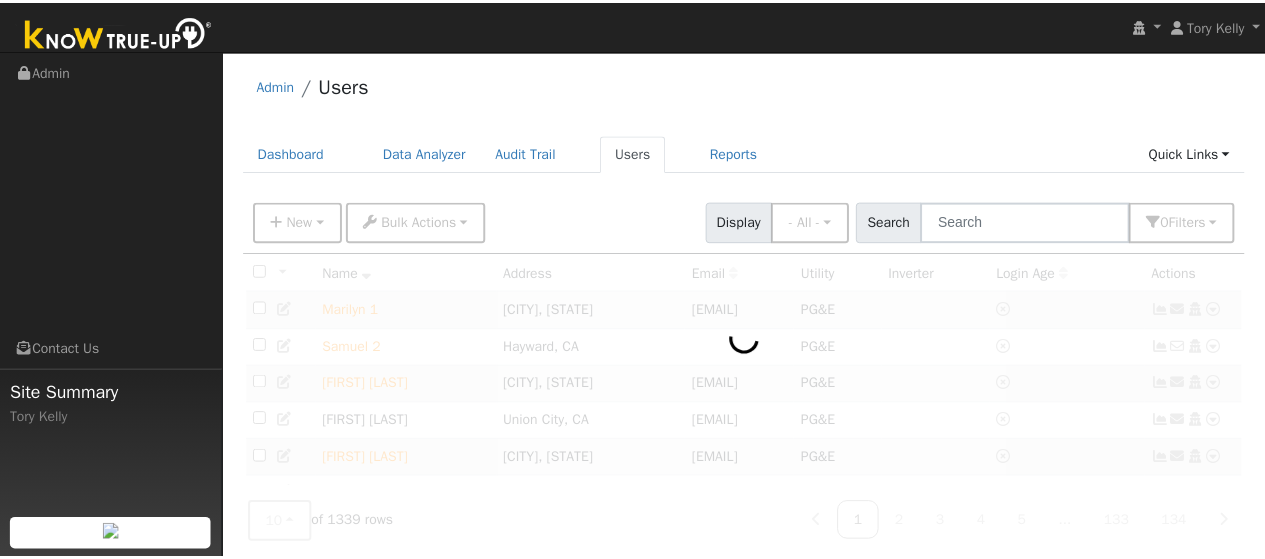 scroll, scrollTop: 0, scrollLeft: 0, axis: both 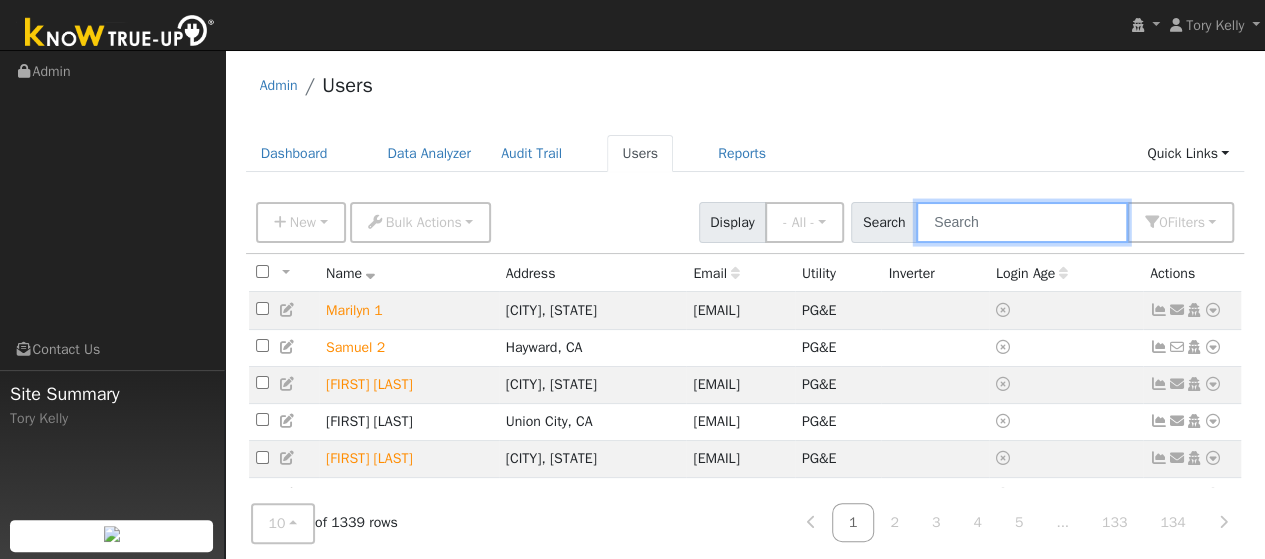 click at bounding box center (1022, 222) 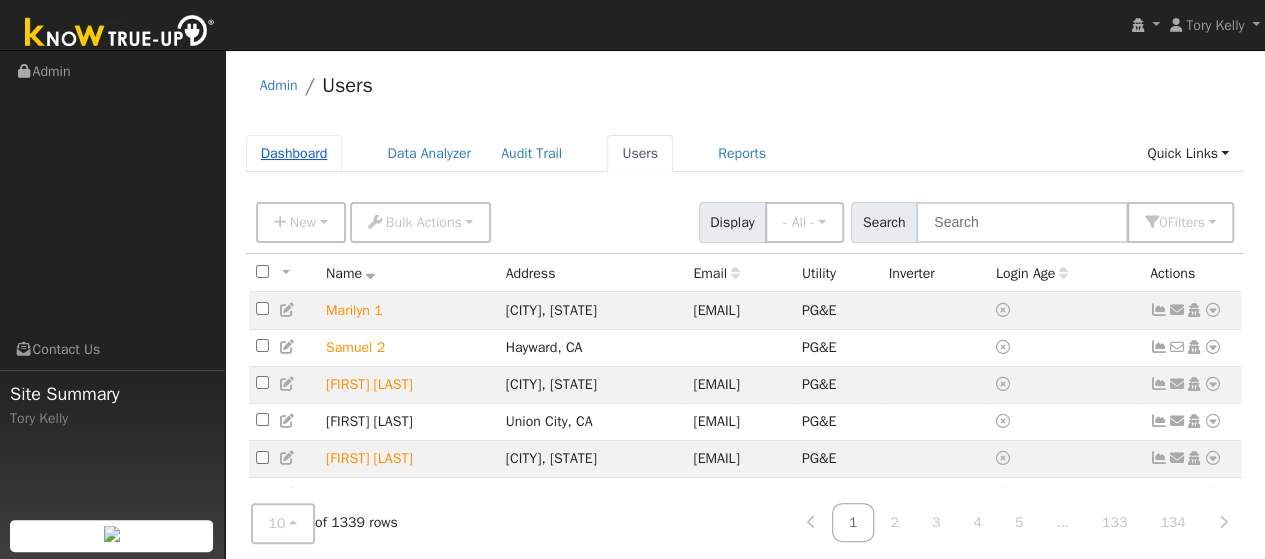 click on "Dashboard" at bounding box center [294, 153] 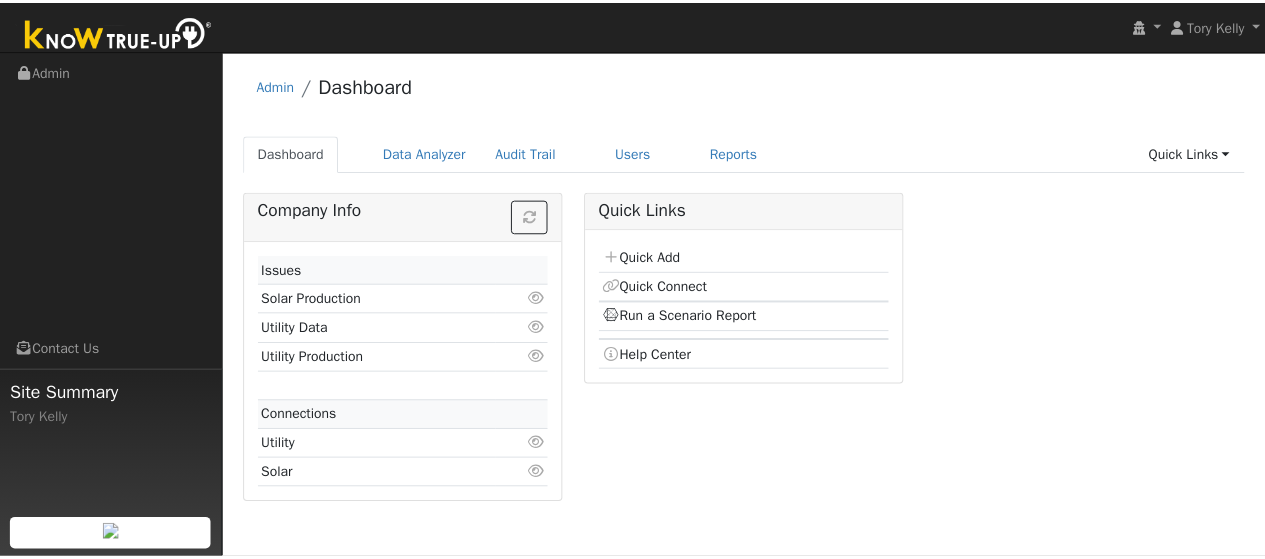 scroll, scrollTop: 0, scrollLeft: 0, axis: both 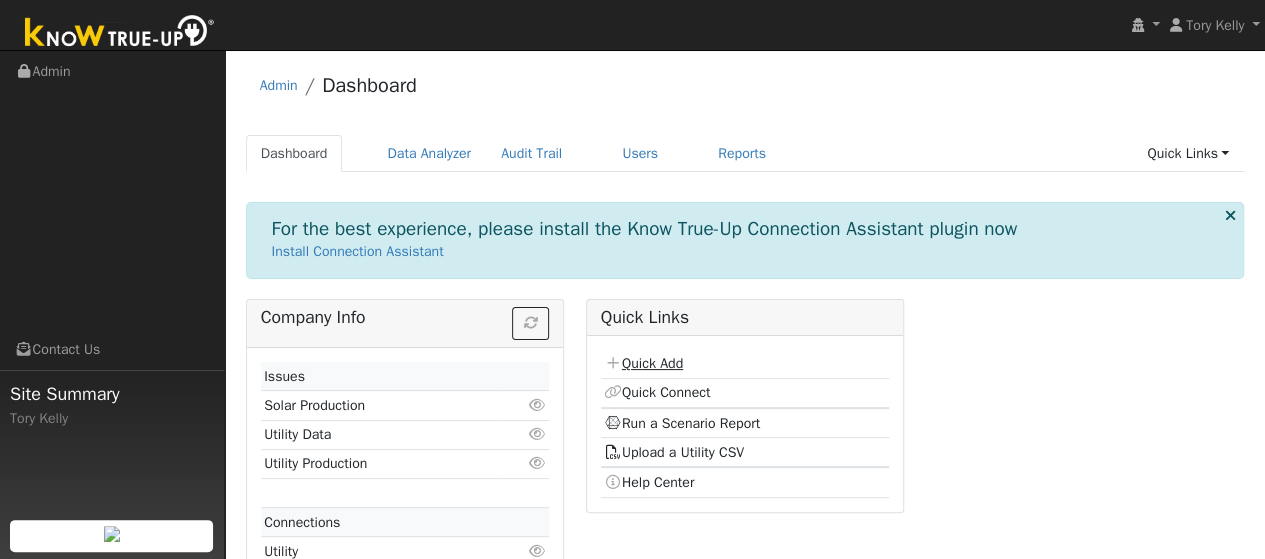 click on "Quick Add" at bounding box center (643, 363) 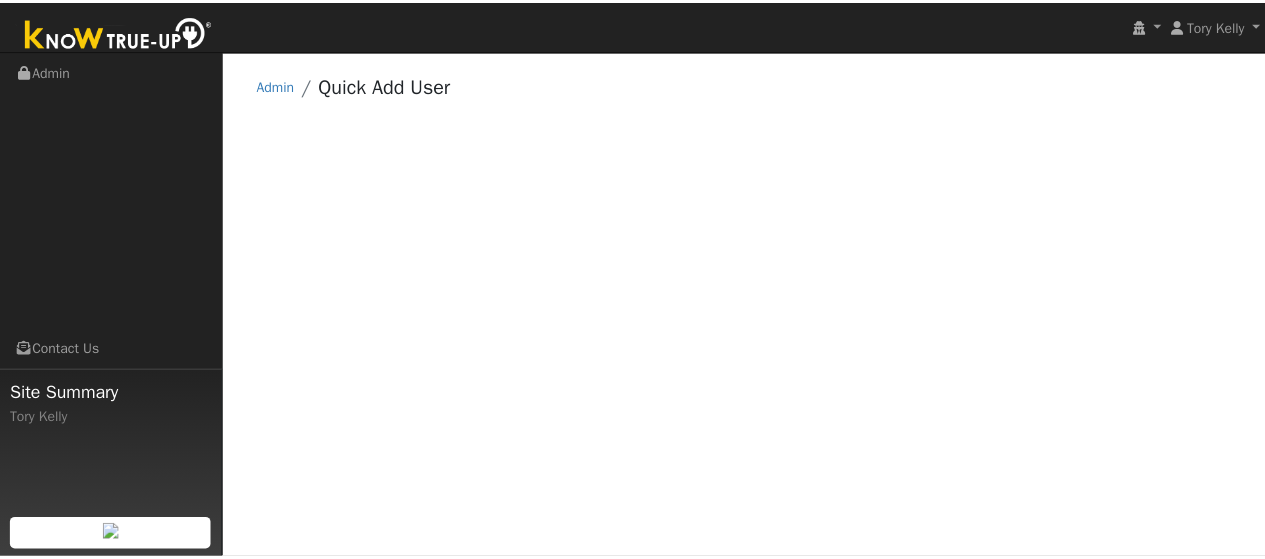 scroll, scrollTop: 0, scrollLeft: 0, axis: both 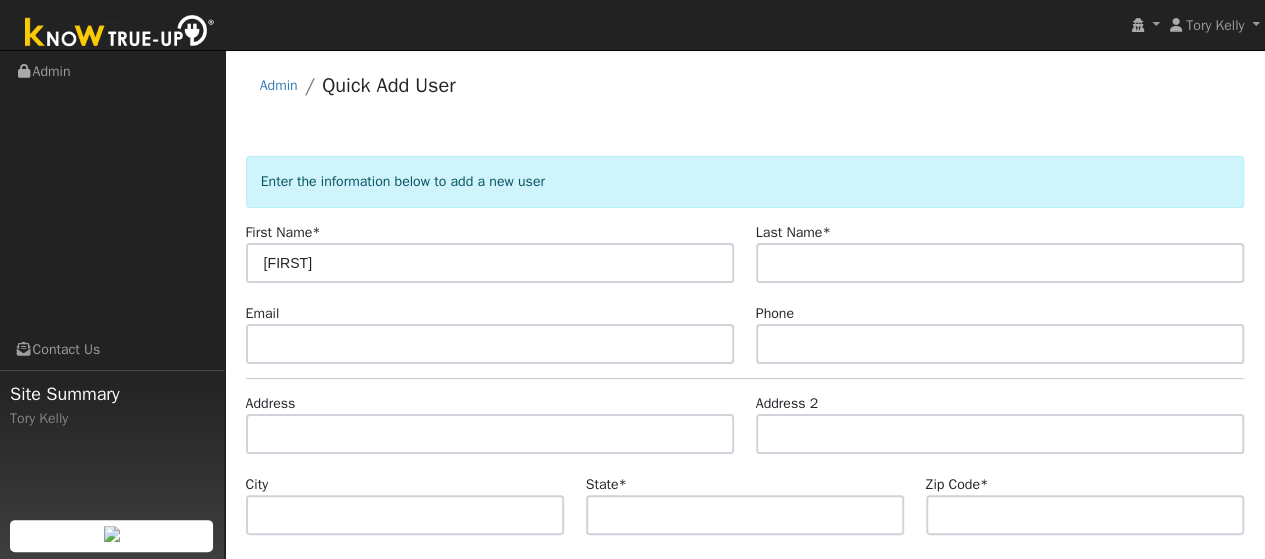 type on "[FIRST]" 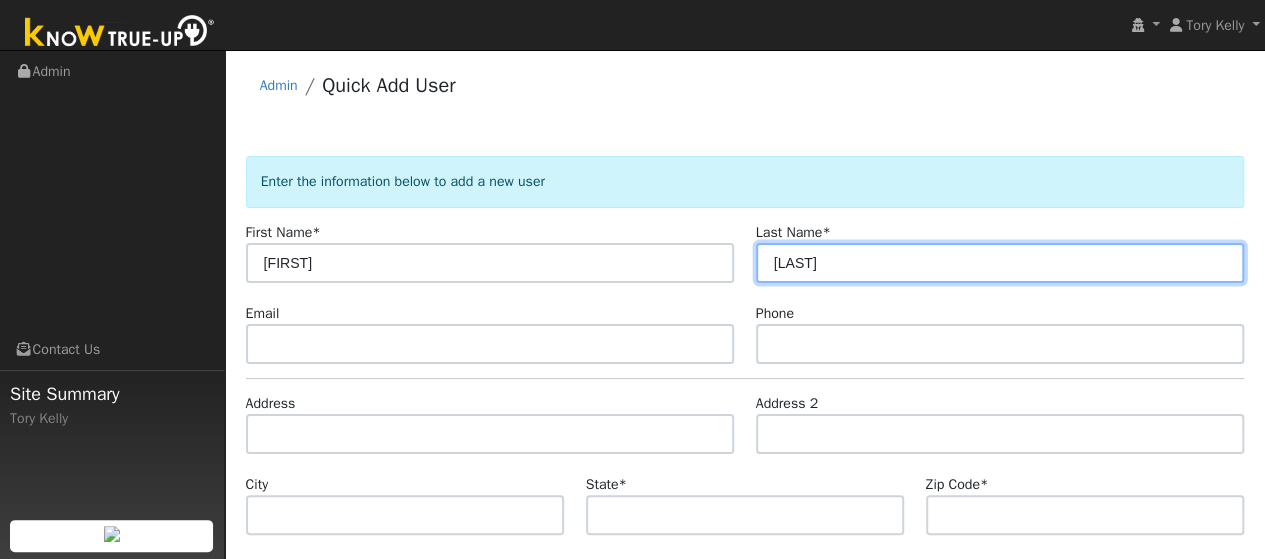 type on "[LAST]" 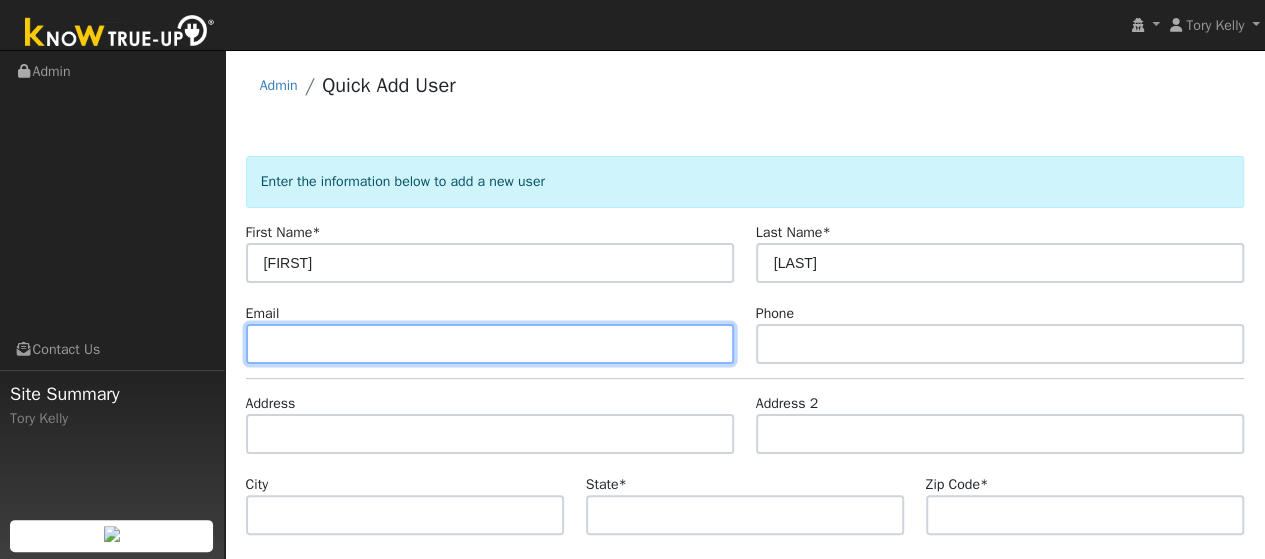 click at bounding box center (490, 344) 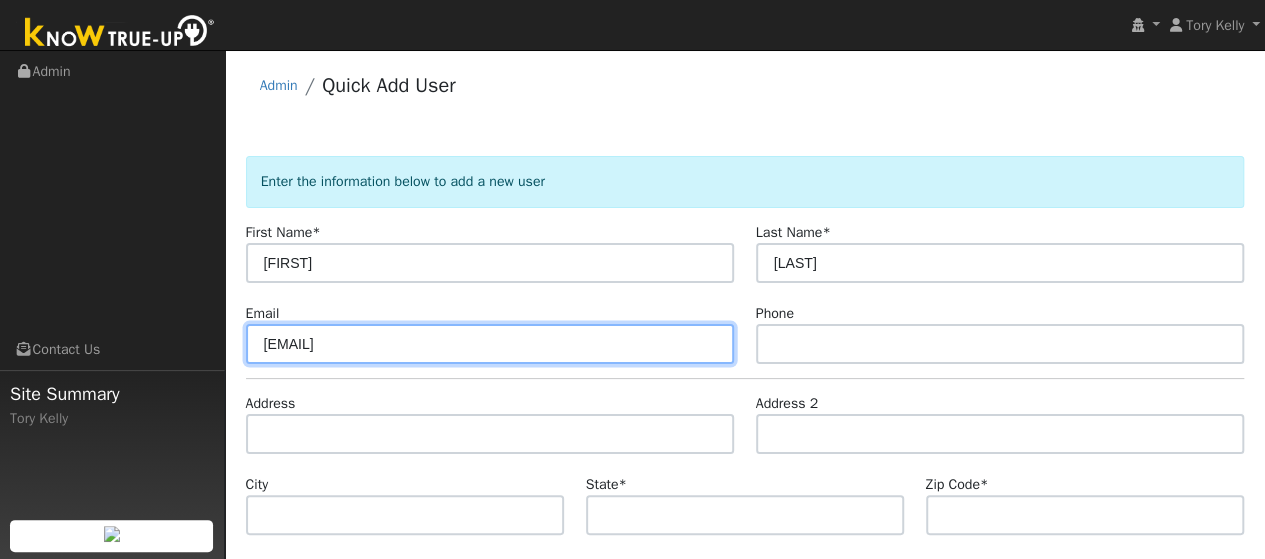 type on "[EMAIL]" 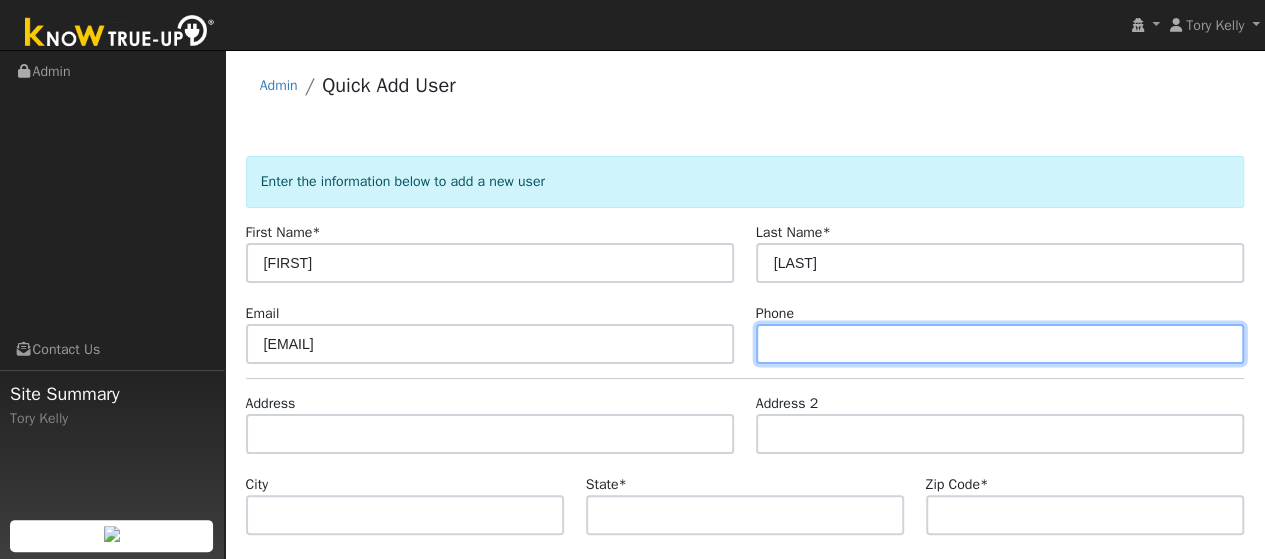 click at bounding box center (1000, 344) 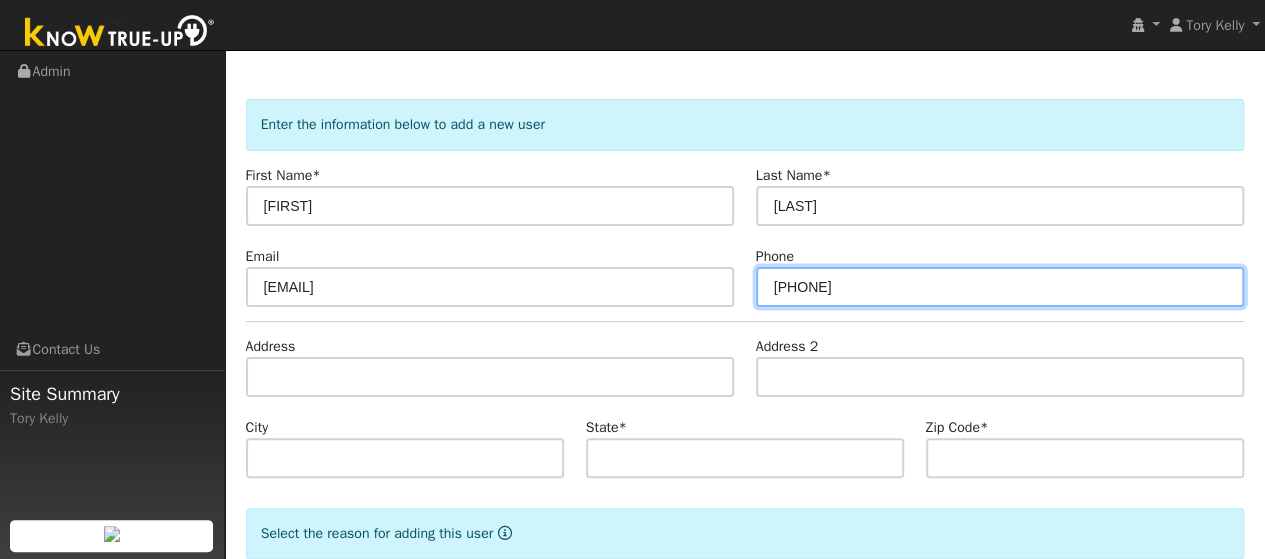 scroll, scrollTop: 63, scrollLeft: 0, axis: vertical 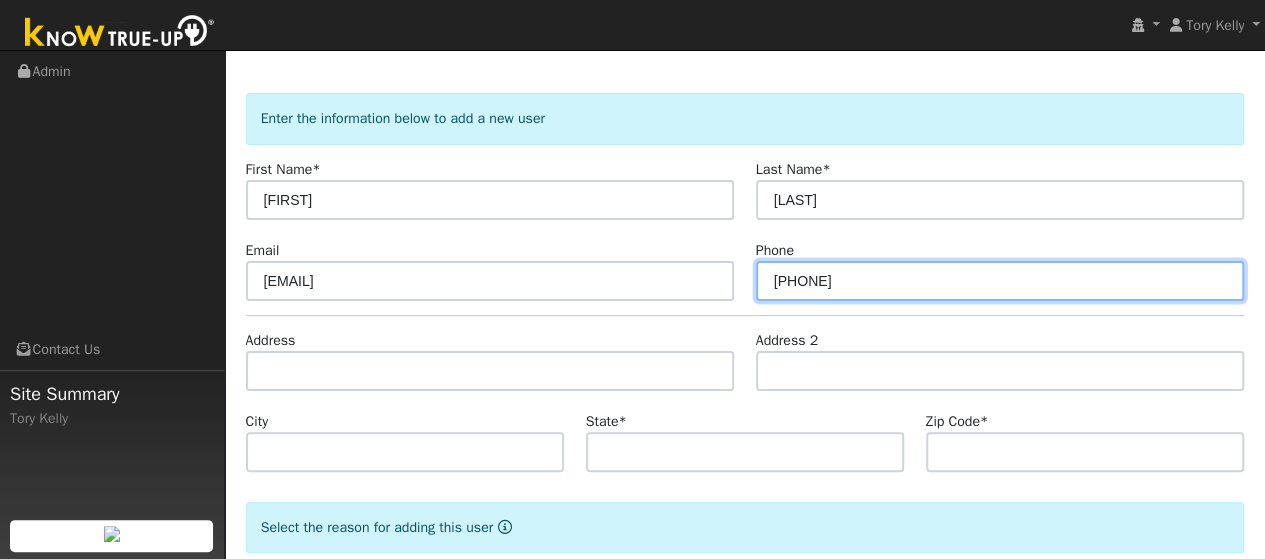 type on "(707) 361-5209" 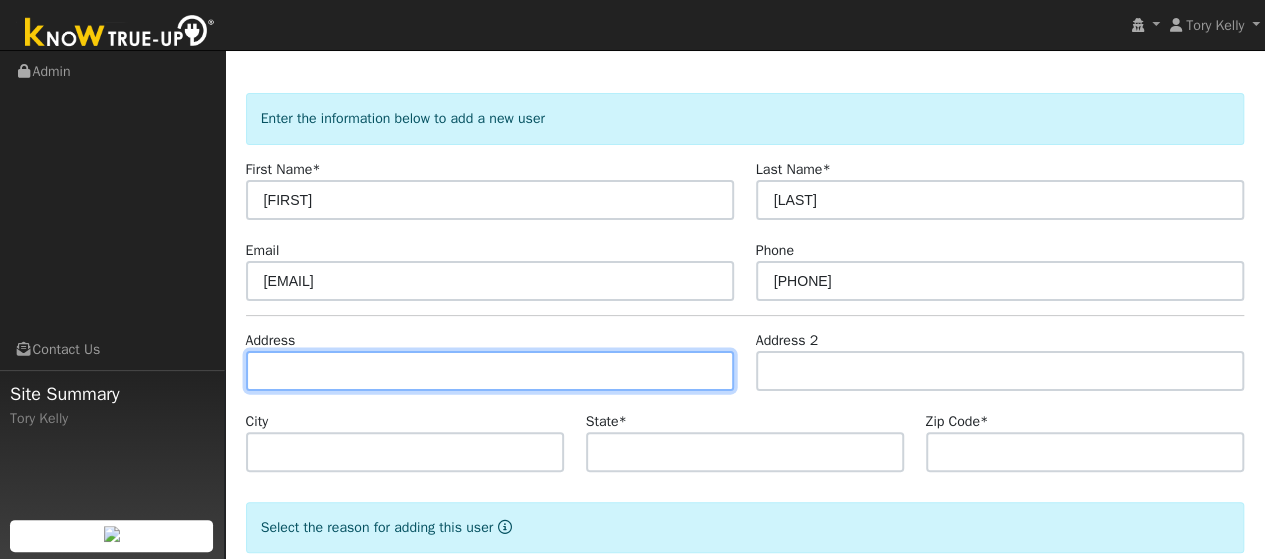 click at bounding box center [490, 371] 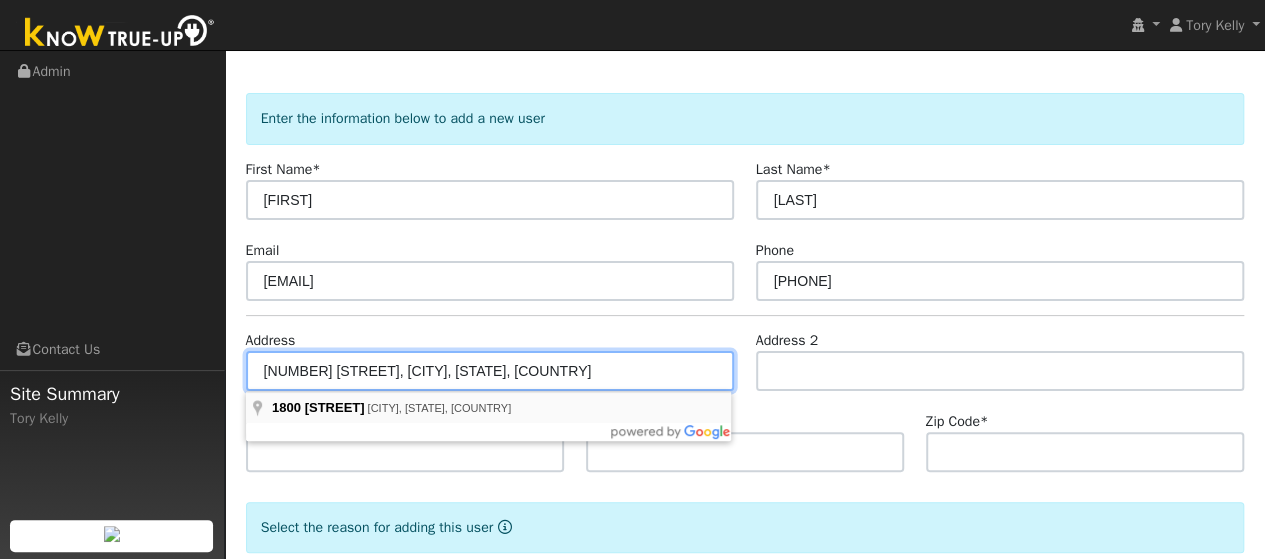 type on "1800 Cravea Lane" 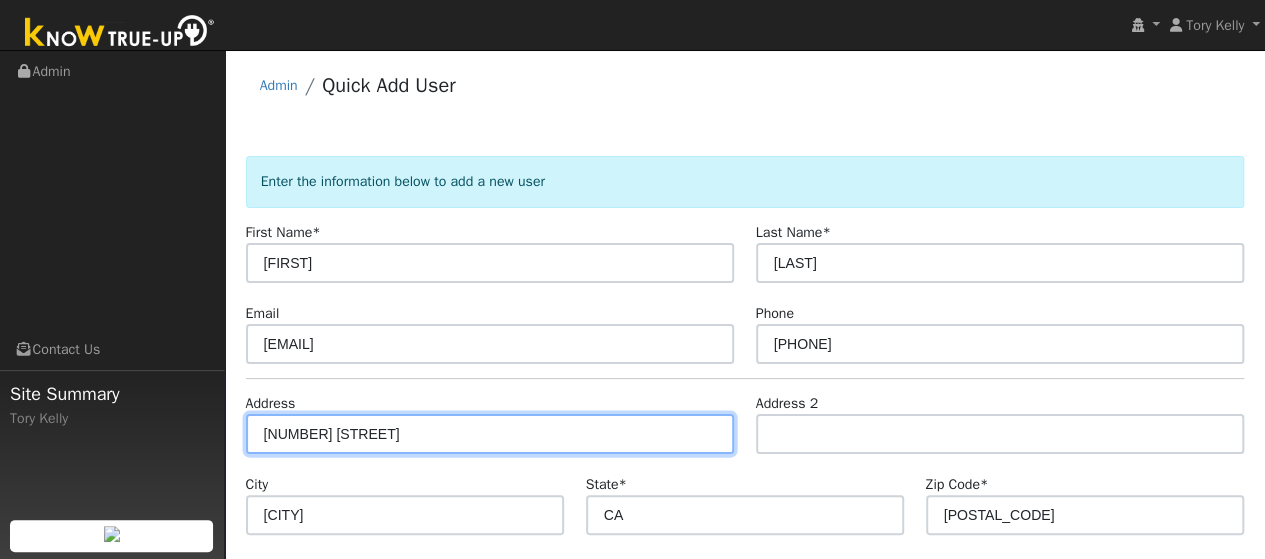 scroll, scrollTop: 174, scrollLeft: 0, axis: vertical 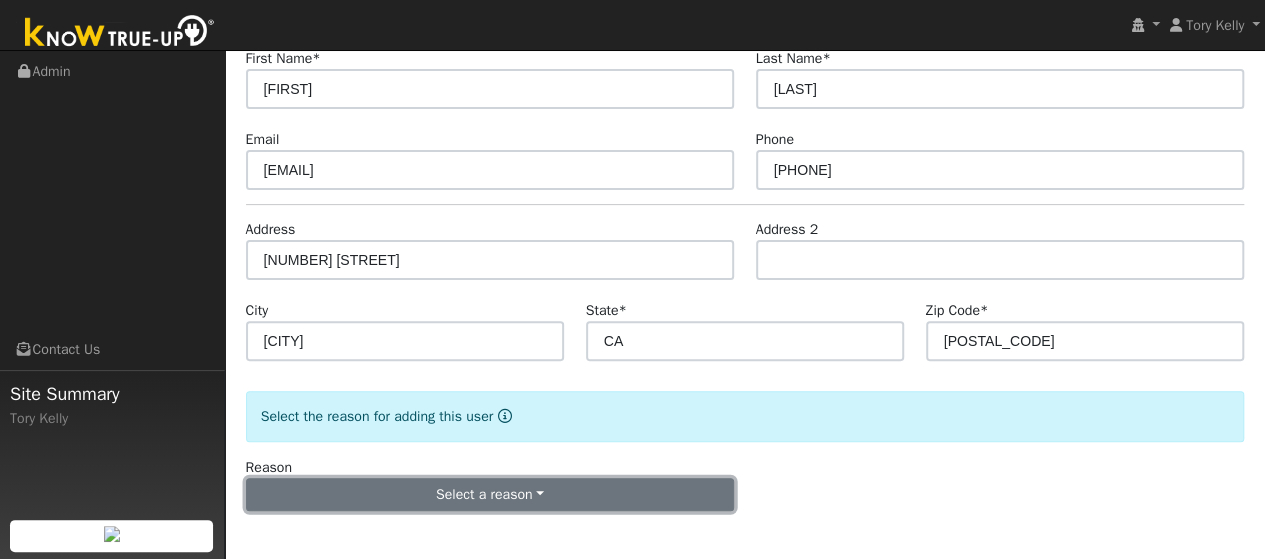 click on "Select a reason" at bounding box center (490, 495) 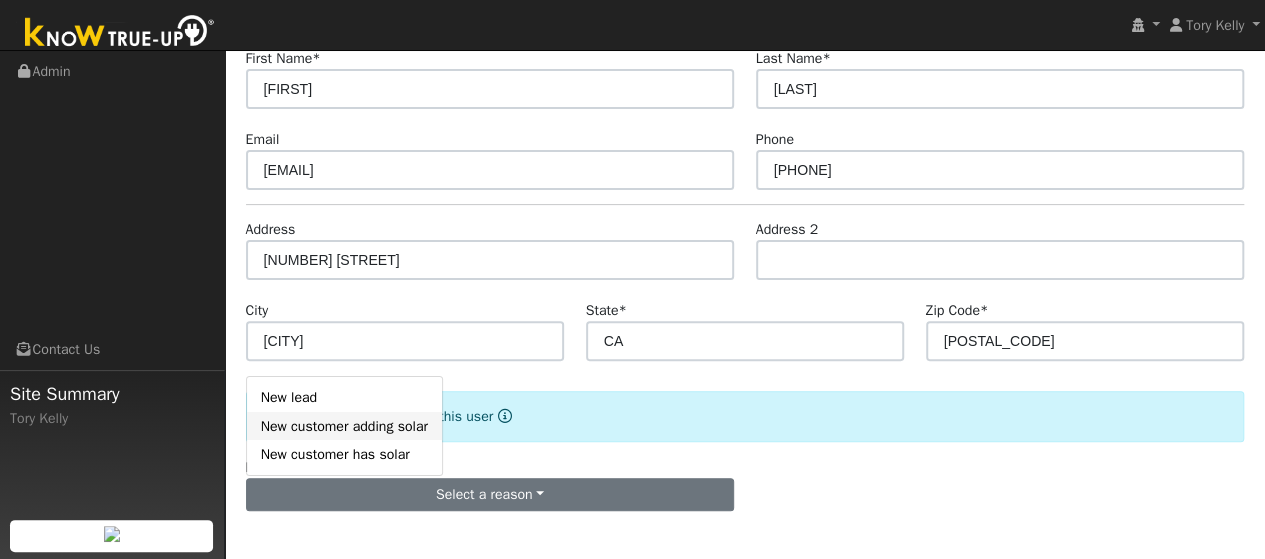 click on "New customer adding solar" at bounding box center (344, 426) 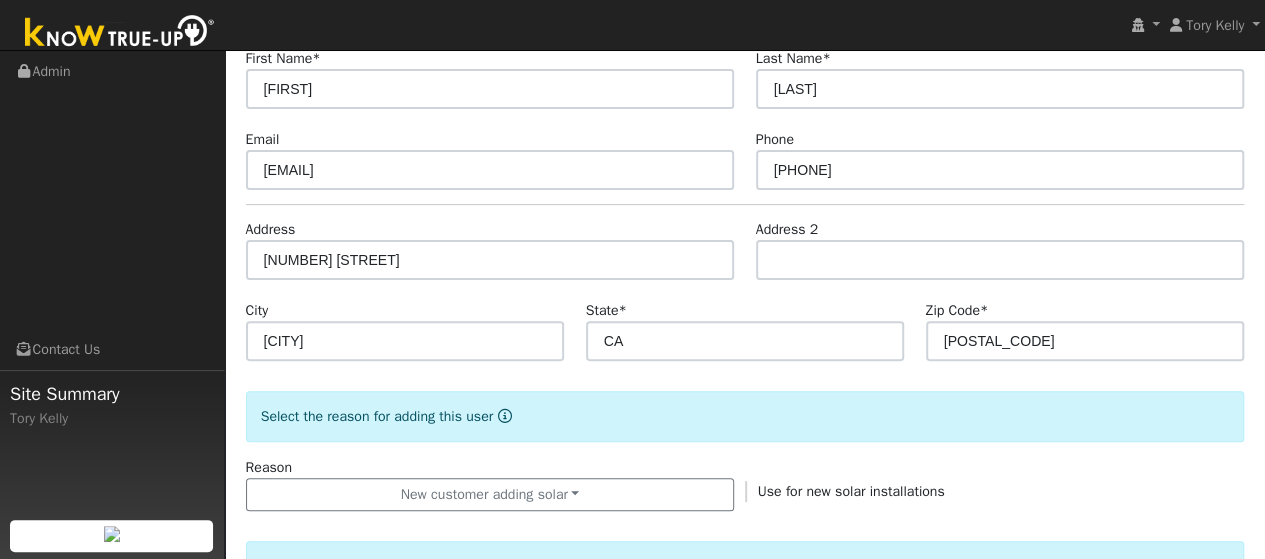 scroll, scrollTop: 264, scrollLeft: 0, axis: vertical 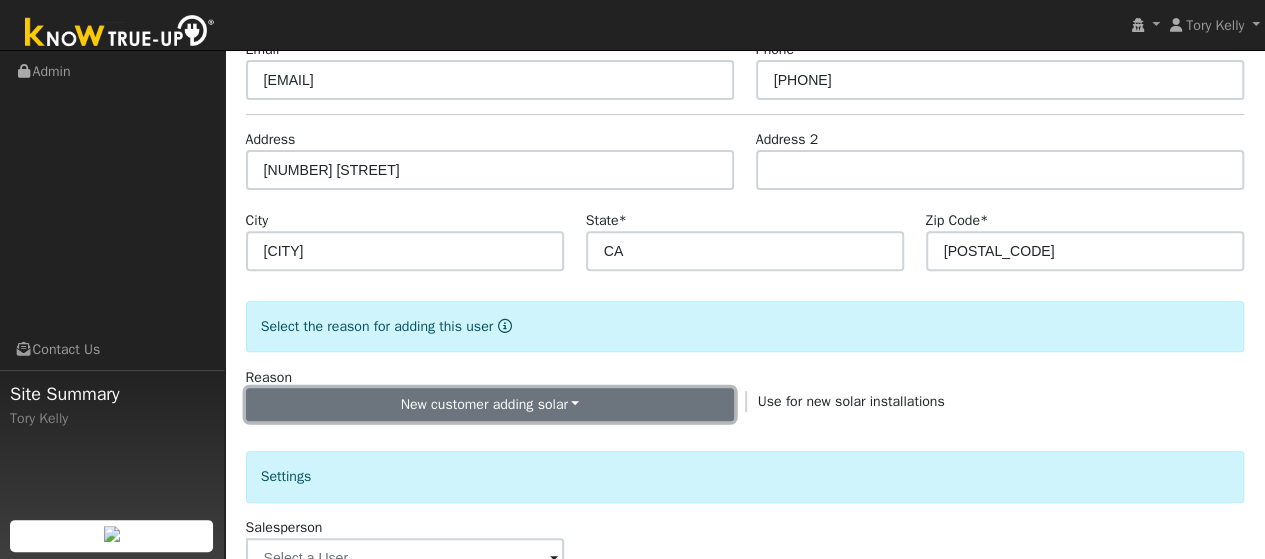 click on "New customer adding solar" at bounding box center [490, 405] 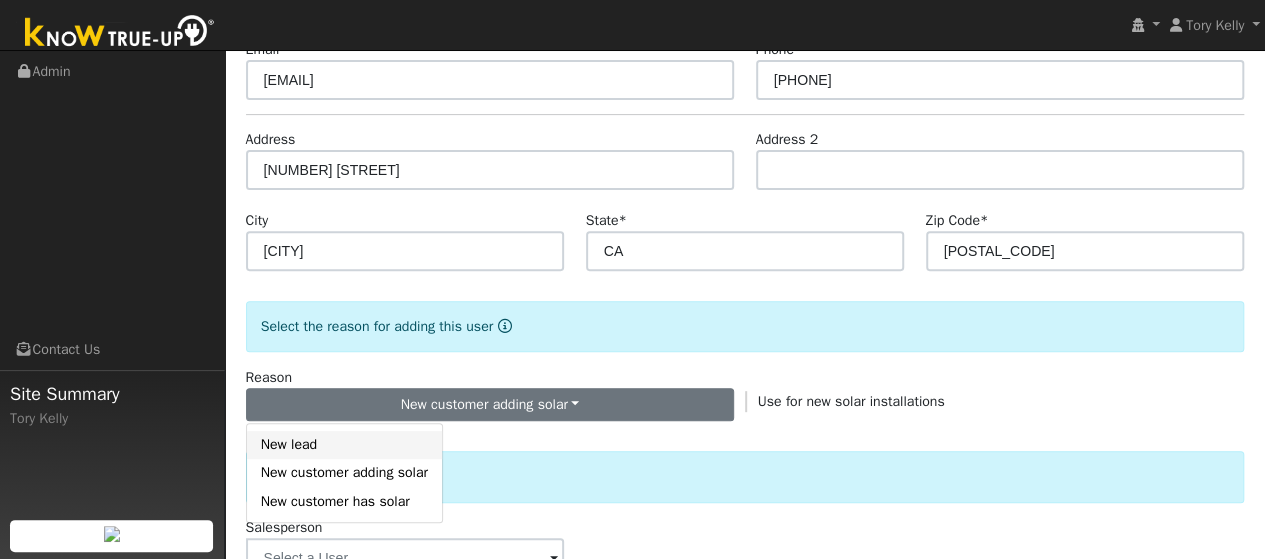 click on "New lead" at bounding box center (344, 445) 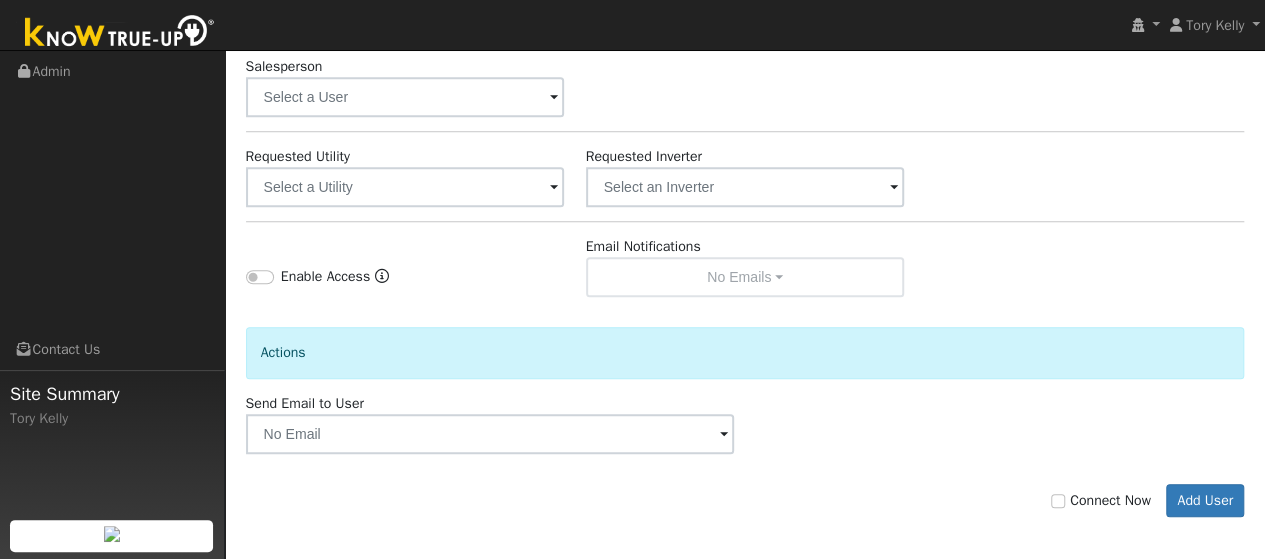scroll, scrollTop: 729, scrollLeft: 0, axis: vertical 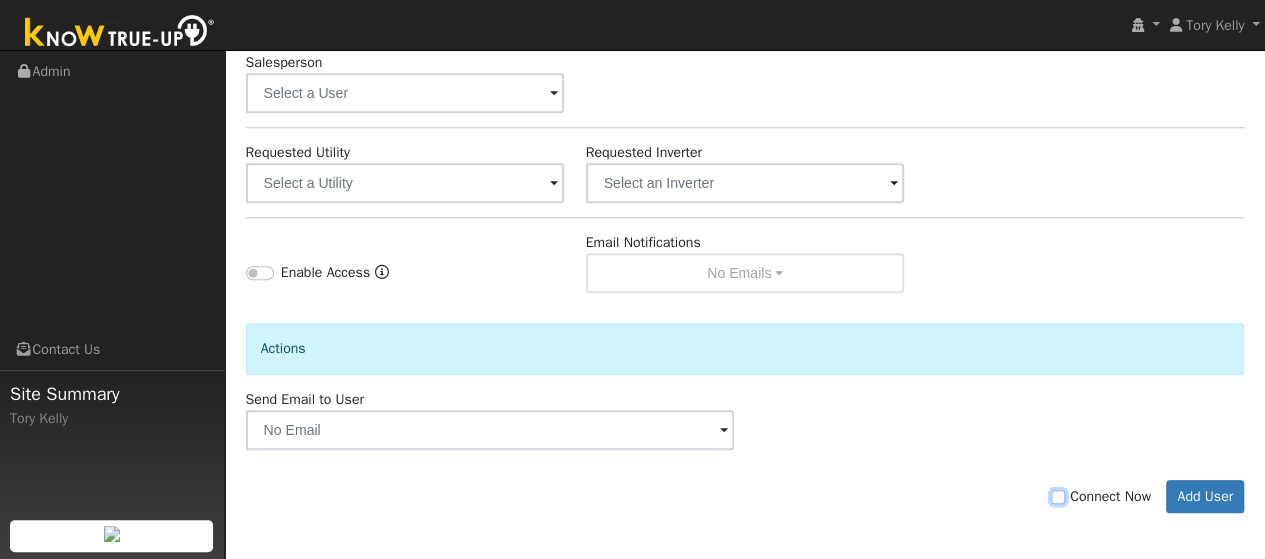 click on "Connect Now" at bounding box center (1058, 497) 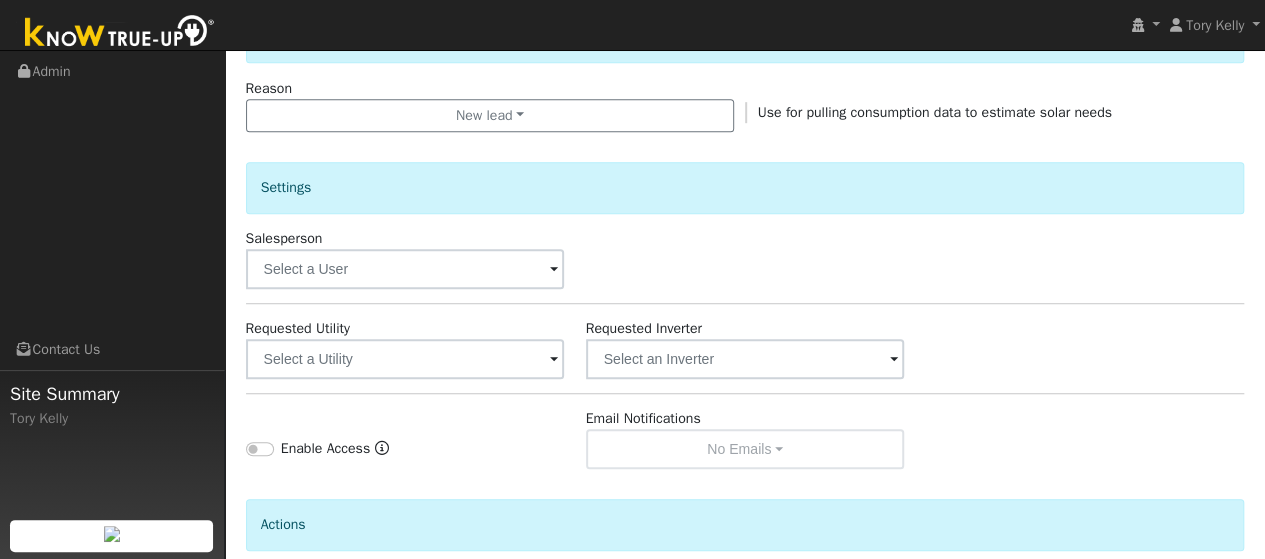 scroll, scrollTop: 729, scrollLeft: 0, axis: vertical 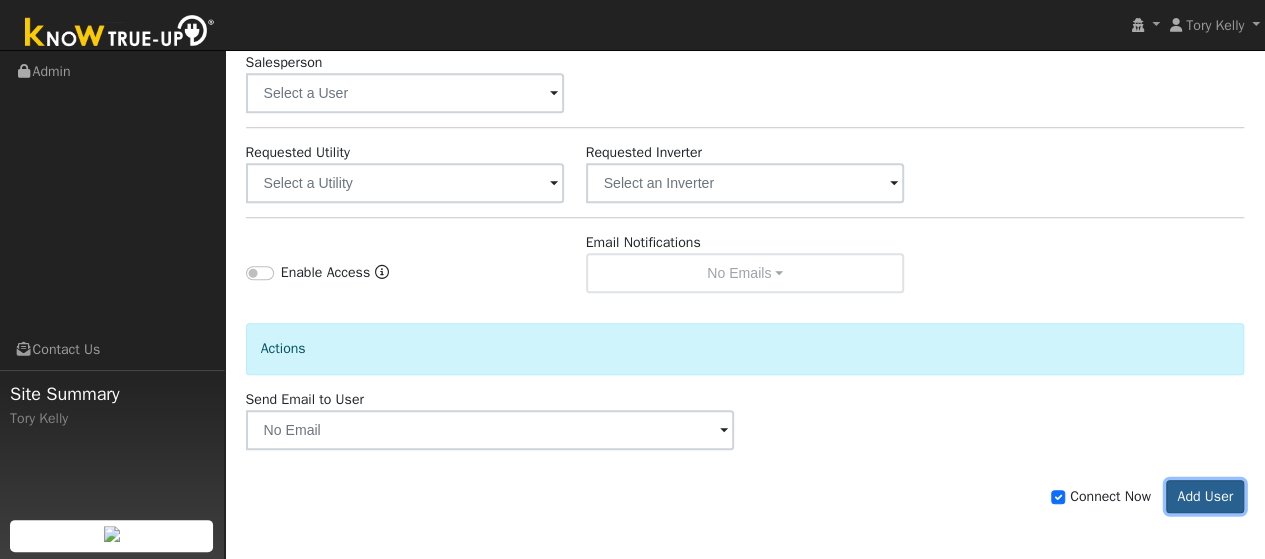 click on "Add User" at bounding box center (1205, 497) 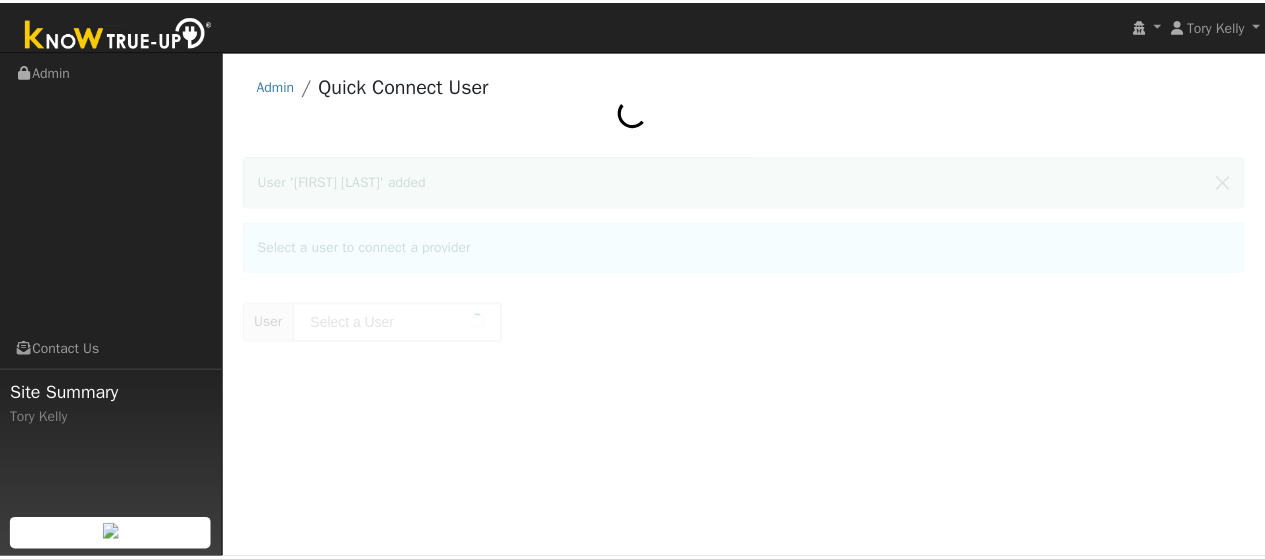 scroll, scrollTop: 0, scrollLeft: 0, axis: both 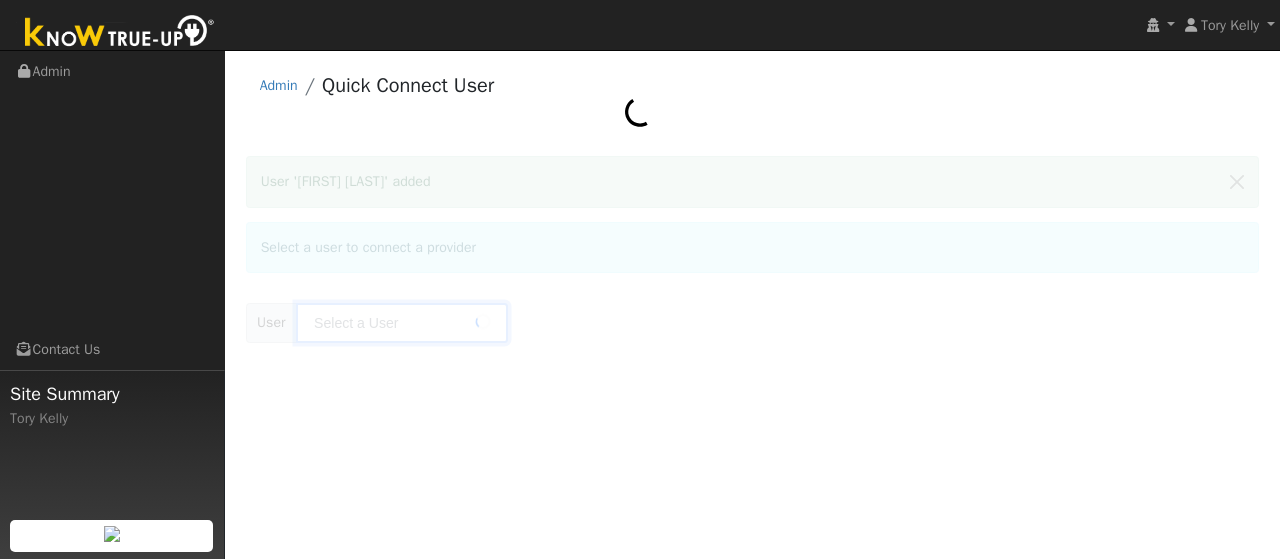 type on "John Nelson" 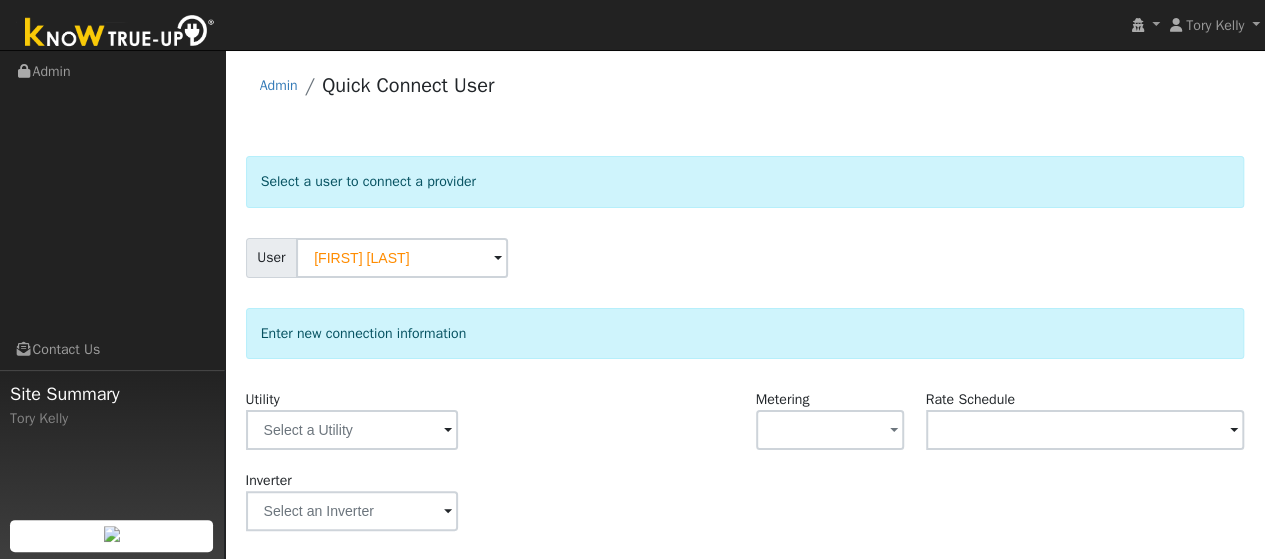 click at bounding box center (448, 431) 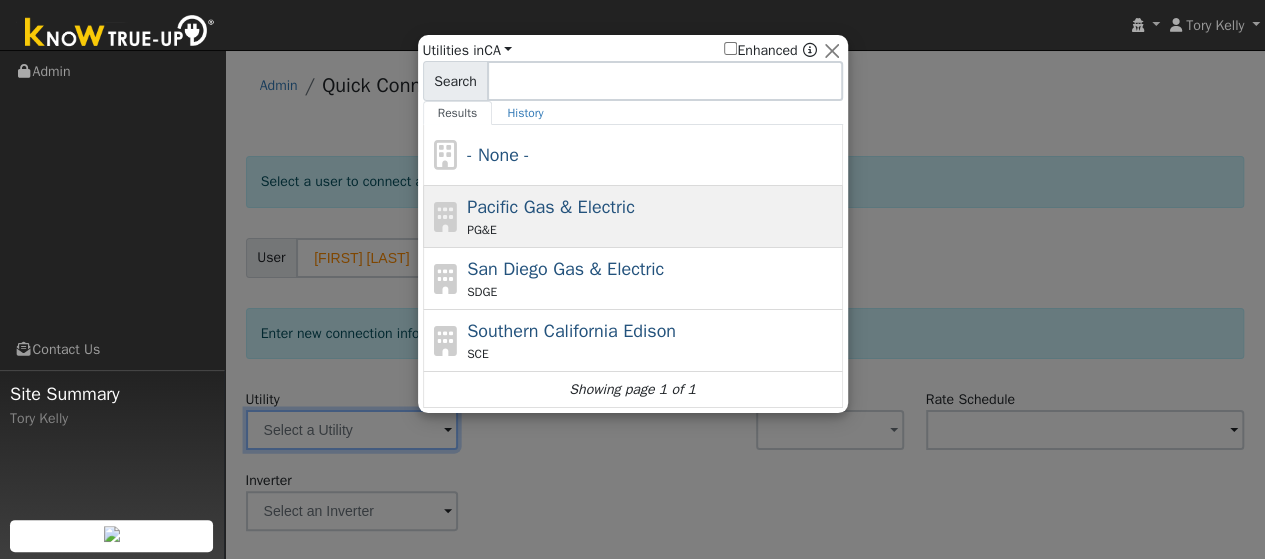 click on "PG&E" at bounding box center [652, 230] 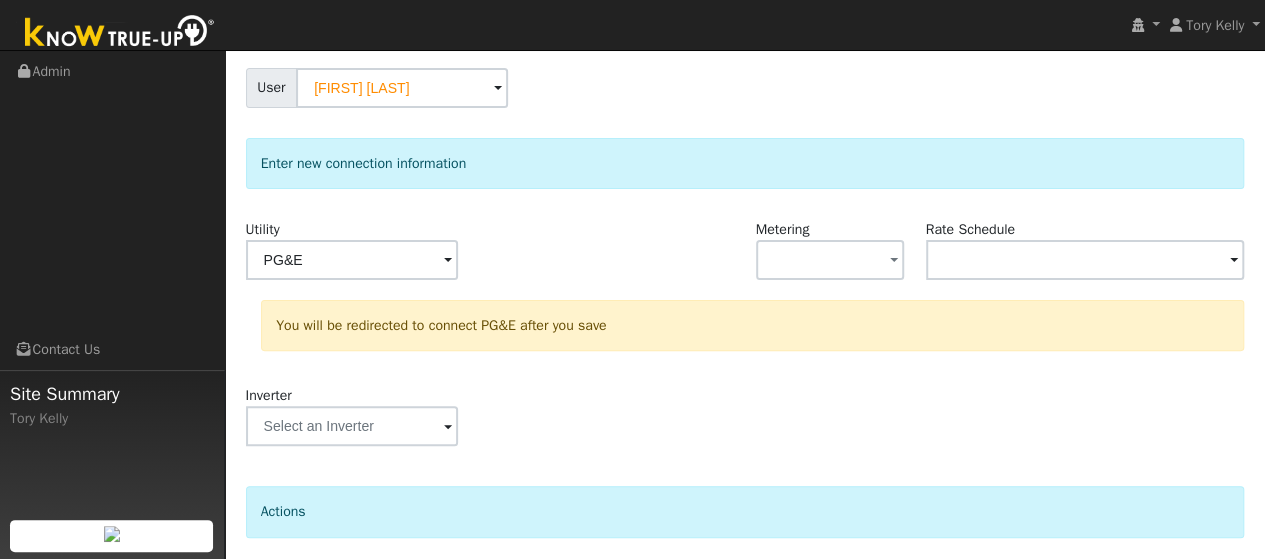 scroll, scrollTop: 171, scrollLeft: 0, axis: vertical 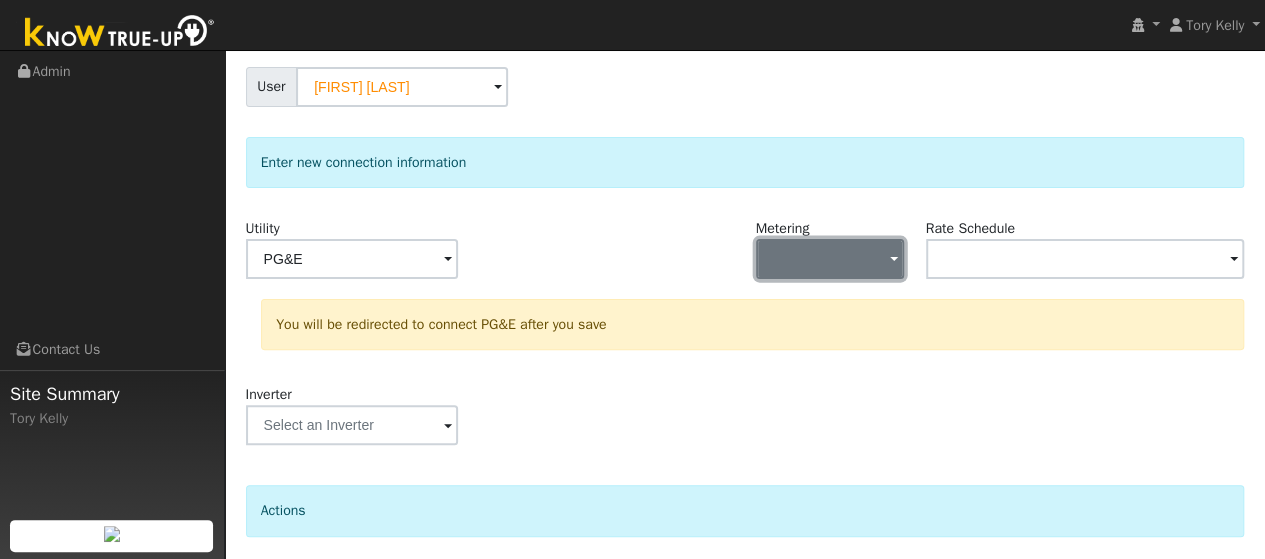 click 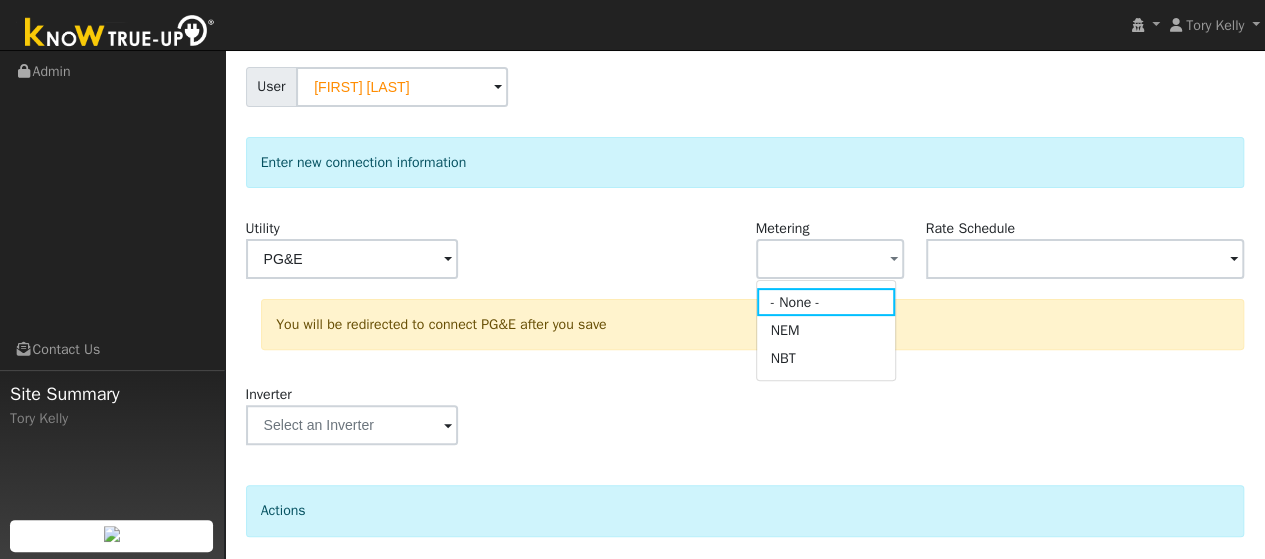 click at bounding box center (660, 258) 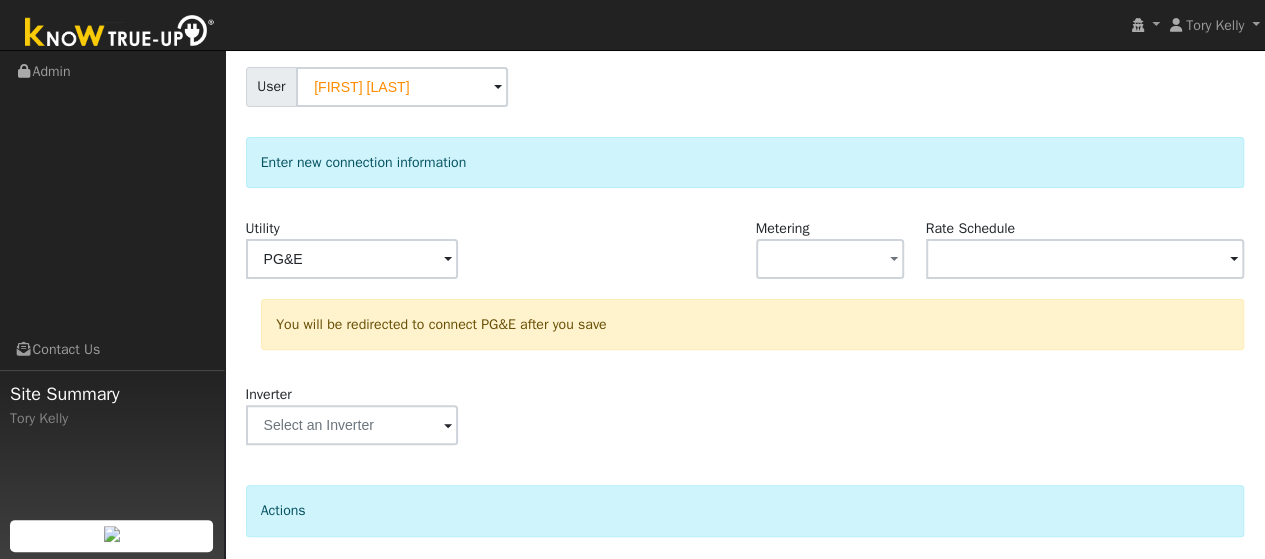 scroll, scrollTop: 320, scrollLeft: 0, axis: vertical 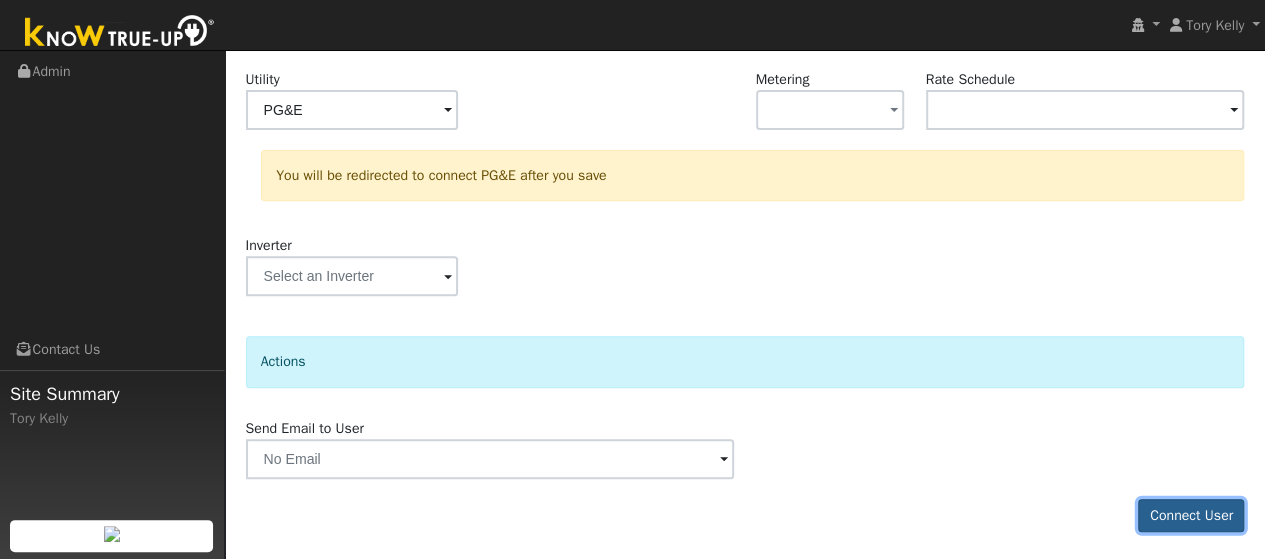 click on "Connect User" at bounding box center (1191, 516) 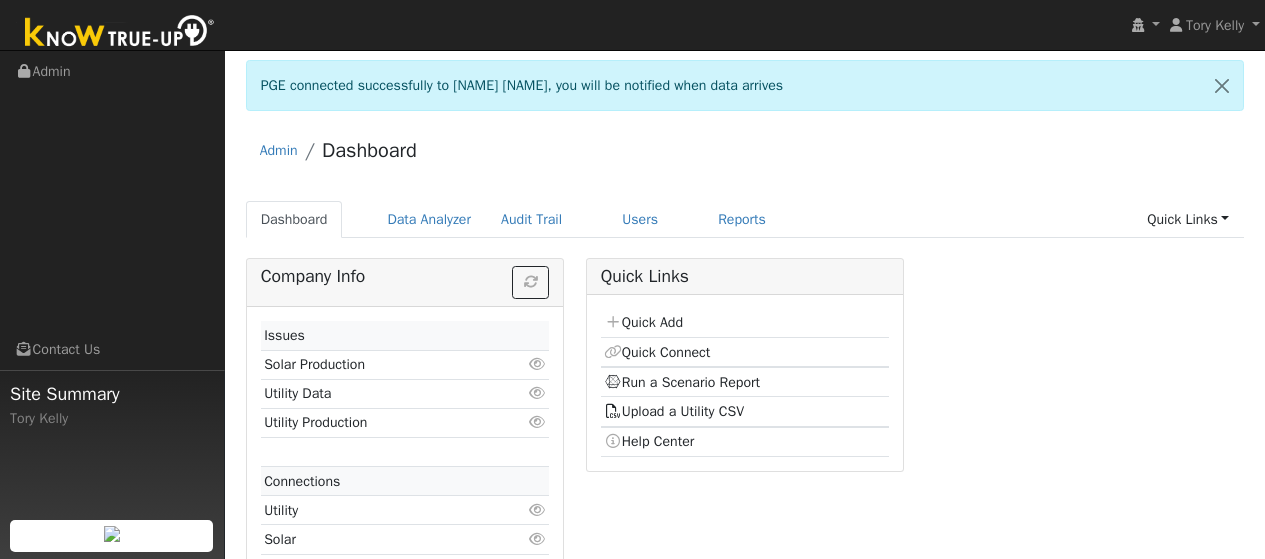 scroll, scrollTop: 0, scrollLeft: 0, axis: both 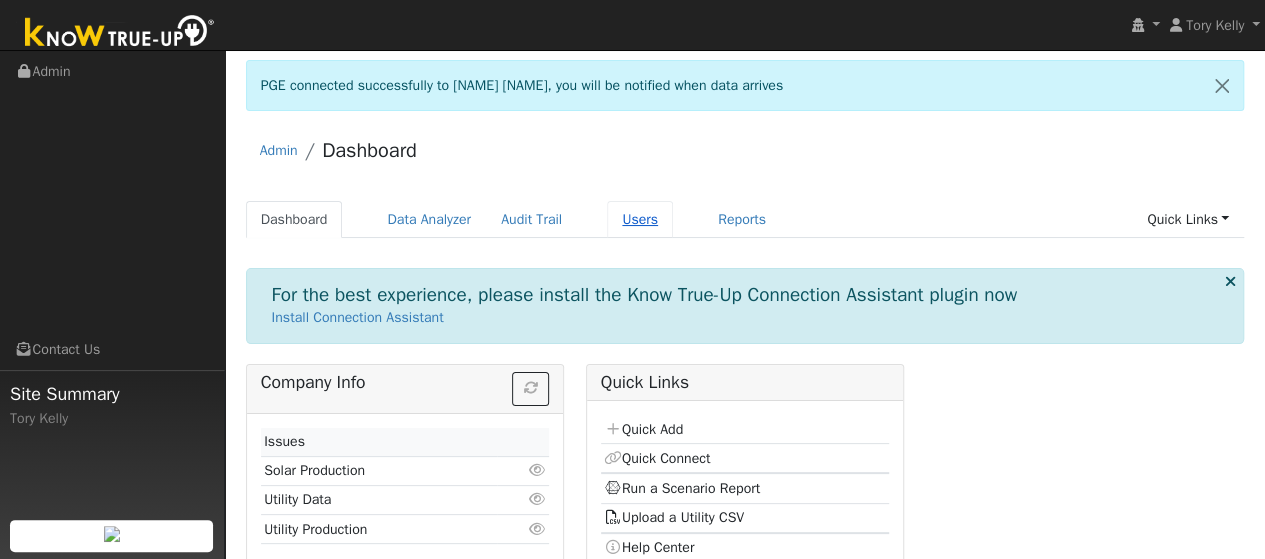 click on "Users" at bounding box center (640, 219) 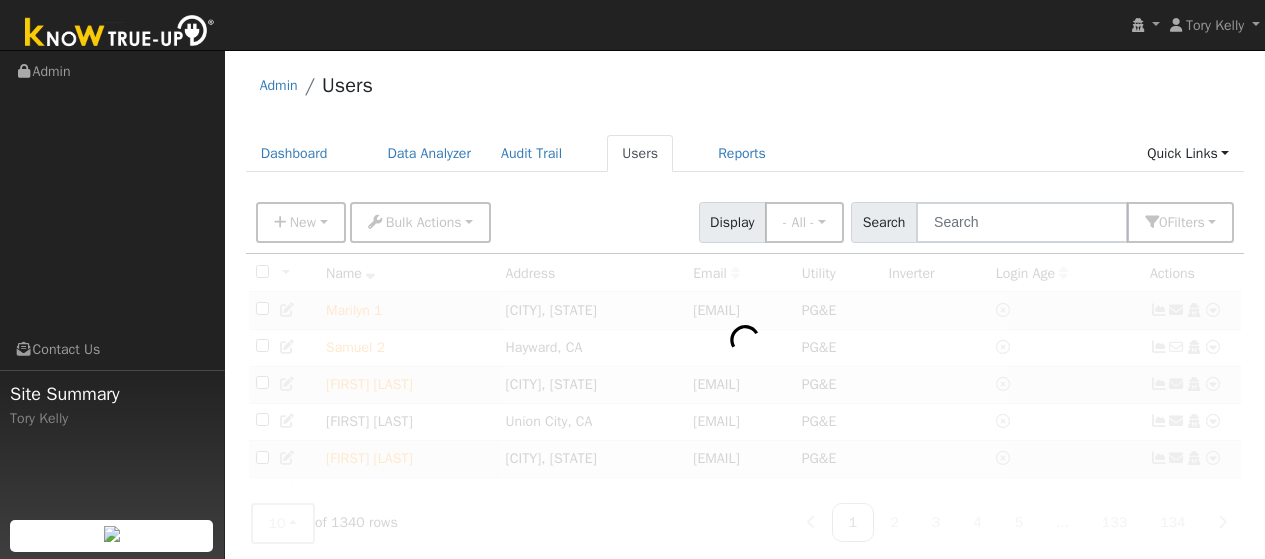 scroll, scrollTop: 0, scrollLeft: 0, axis: both 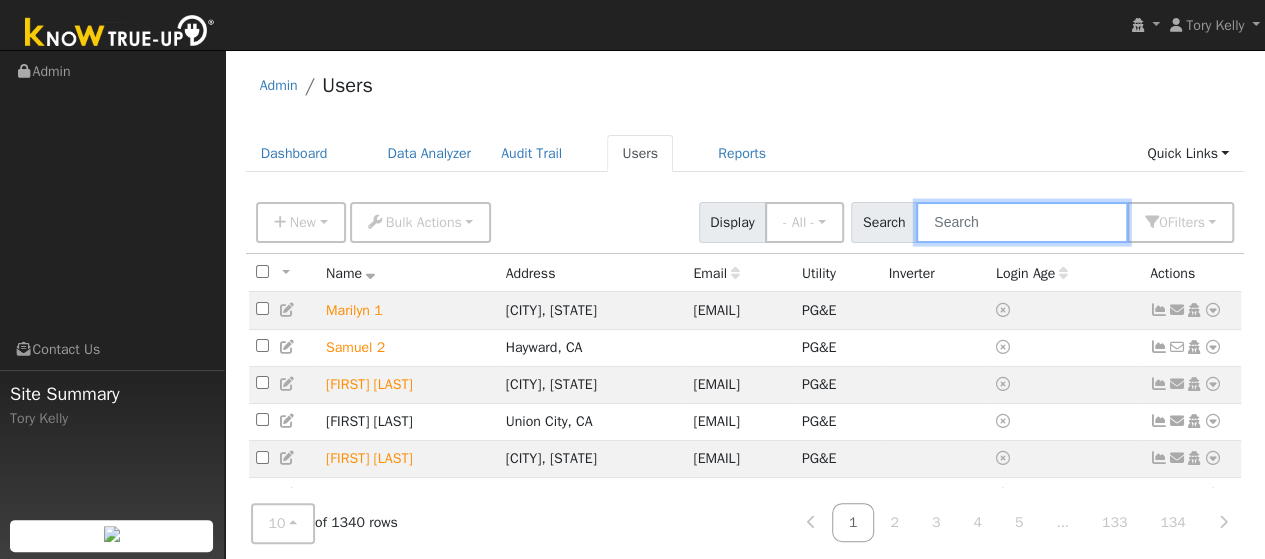 click at bounding box center (1022, 222) 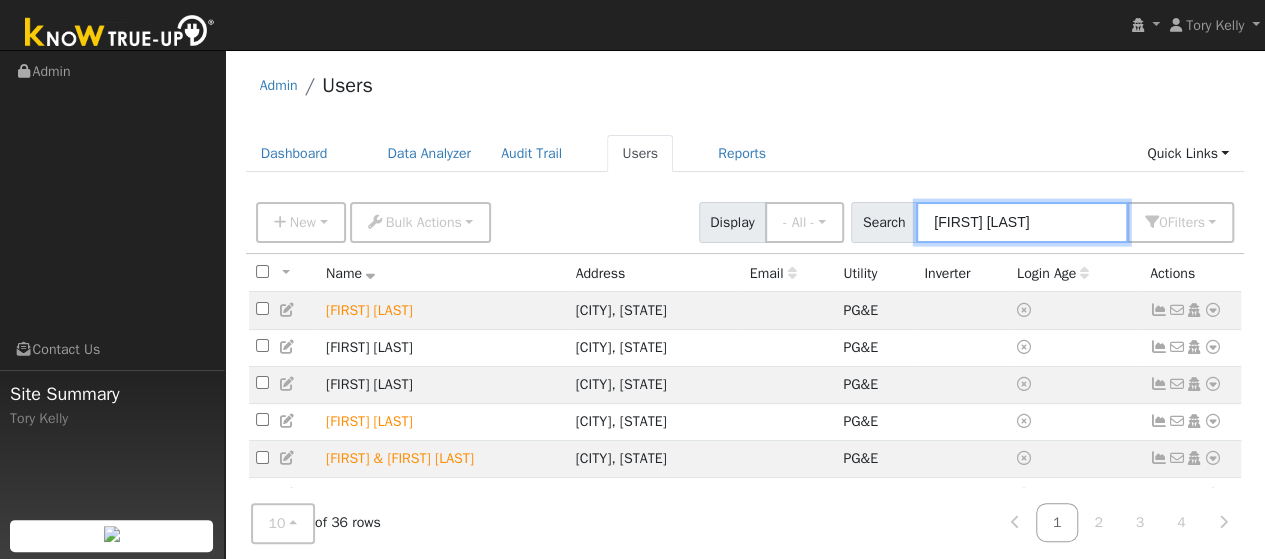 type on "[NAME] [LAST]" 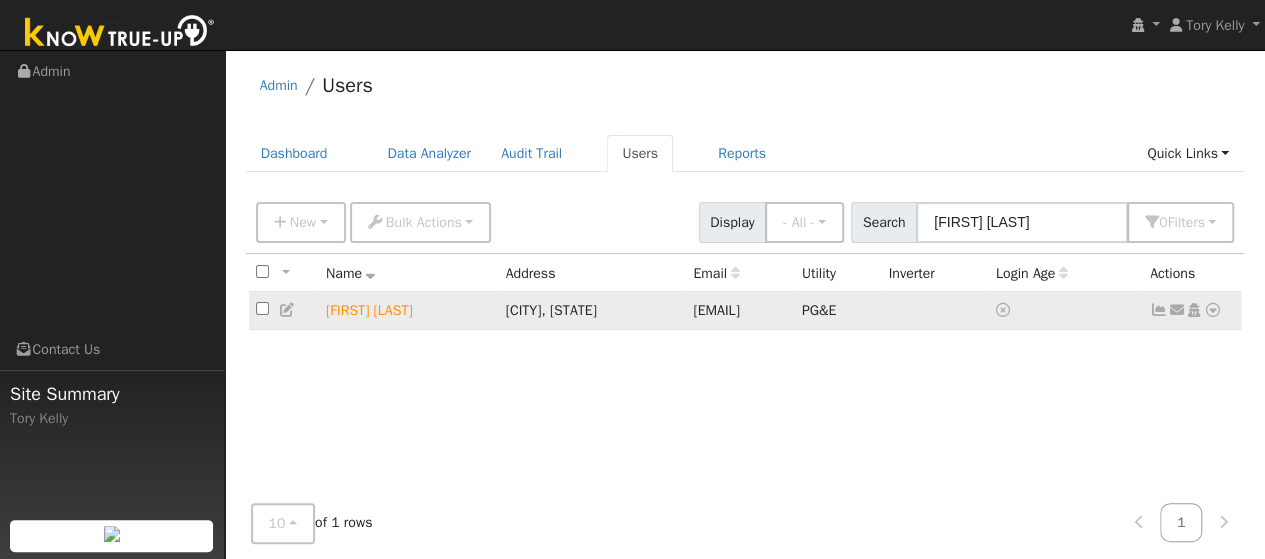 click at bounding box center [1213, 310] 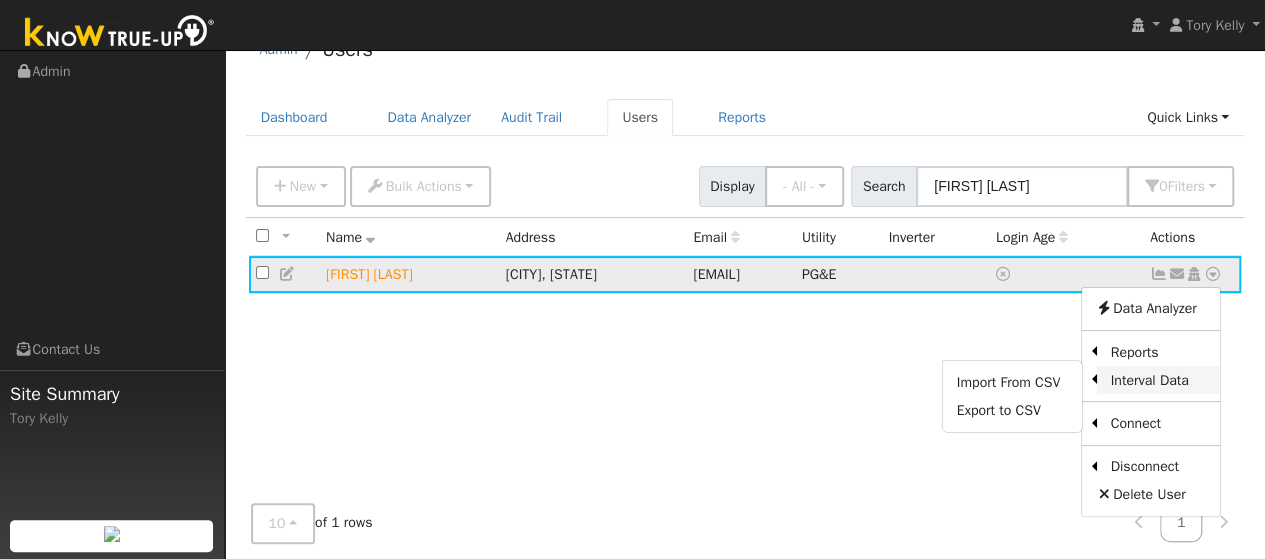 scroll, scrollTop: 37, scrollLeft: 0, axis: vertical 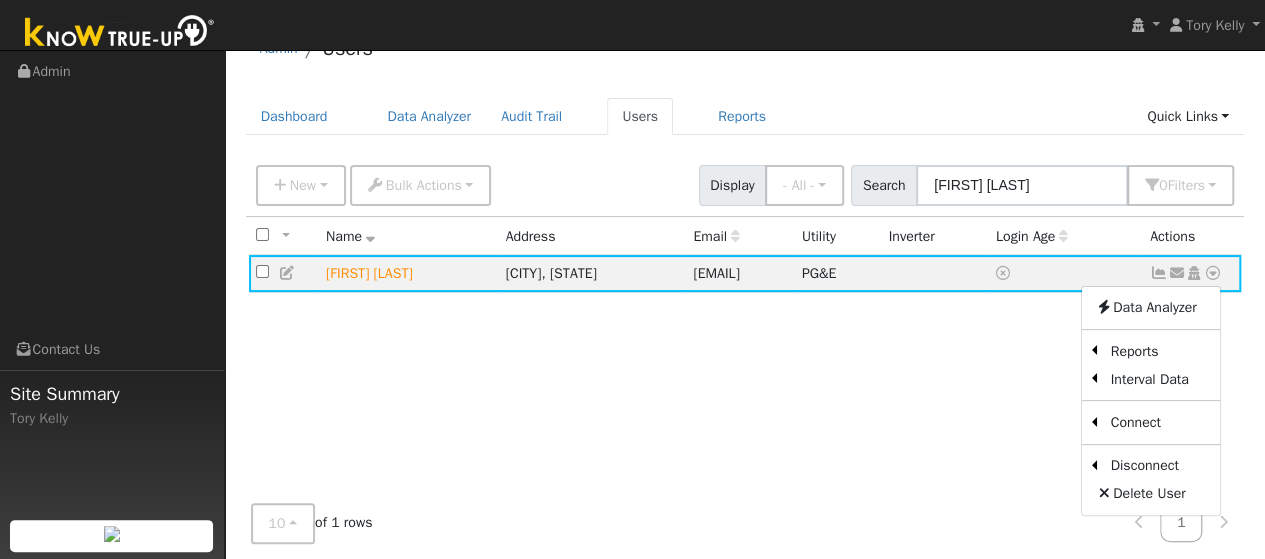 click on "All None All on page None on page  Name  Address  Email  Utility Inverter  Login Age  Actions John Nelson  Fairfield, CA nnelson@oagarchitects.com PG&E    Send Email... Copy a Link Reset Password Open Access  Data Analyzer  Reports Scenario Health Check Energy Audit Account Timeline User Audit Trail  Interval Data Import From CSV Export to CSV  Connect  Solar  Disconnect  Utility  Delete User" at bounding box center (745, 384) 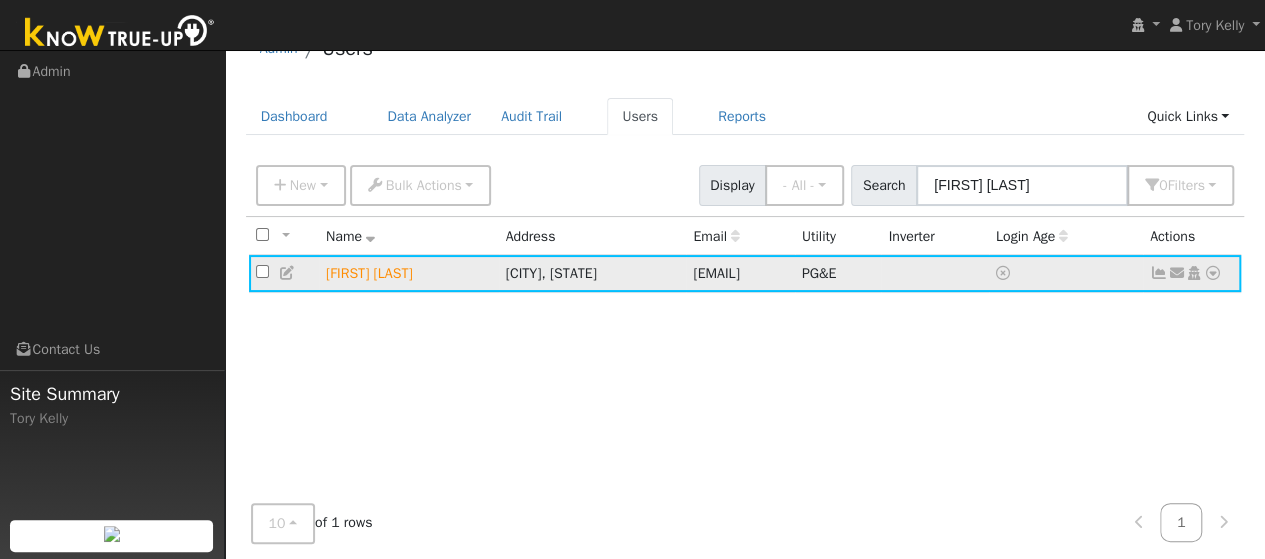 click at bounding box center [1213, 273] 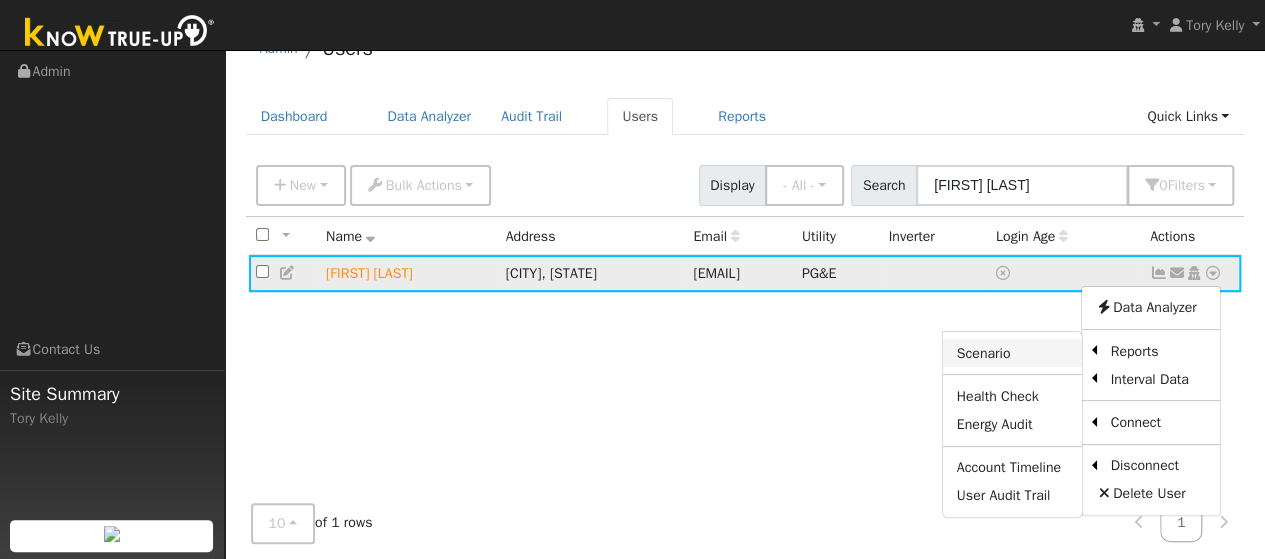 click on "Scenario" at bounding box center [1012, 353] 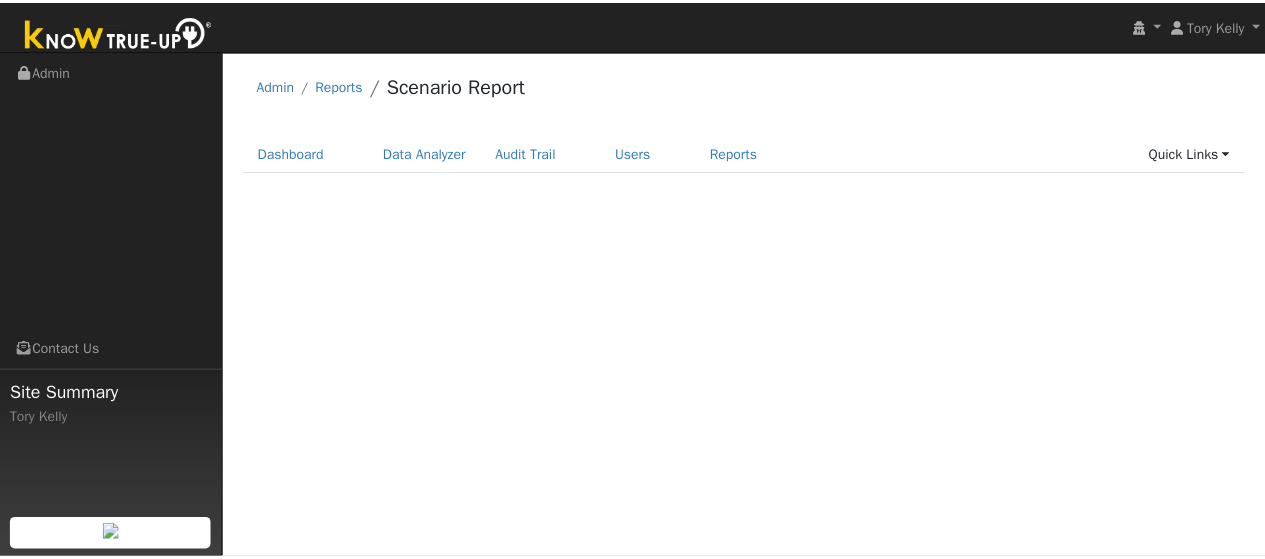 scroll, scrollTop: 0, scrollLeft: 0, axis: both 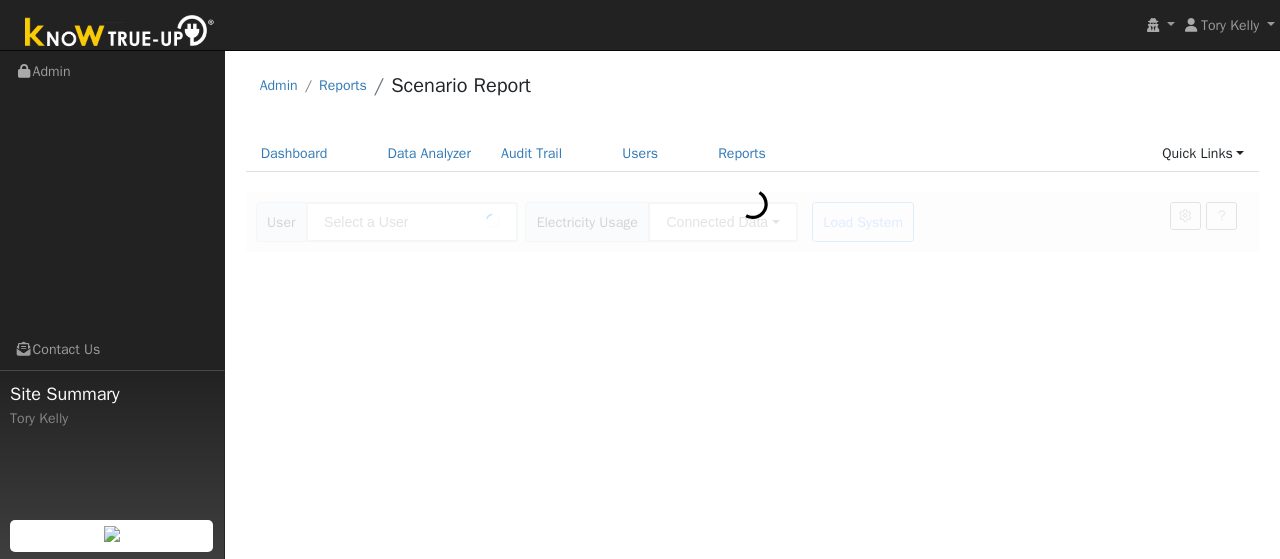 type on "[NAME] [LAST]" 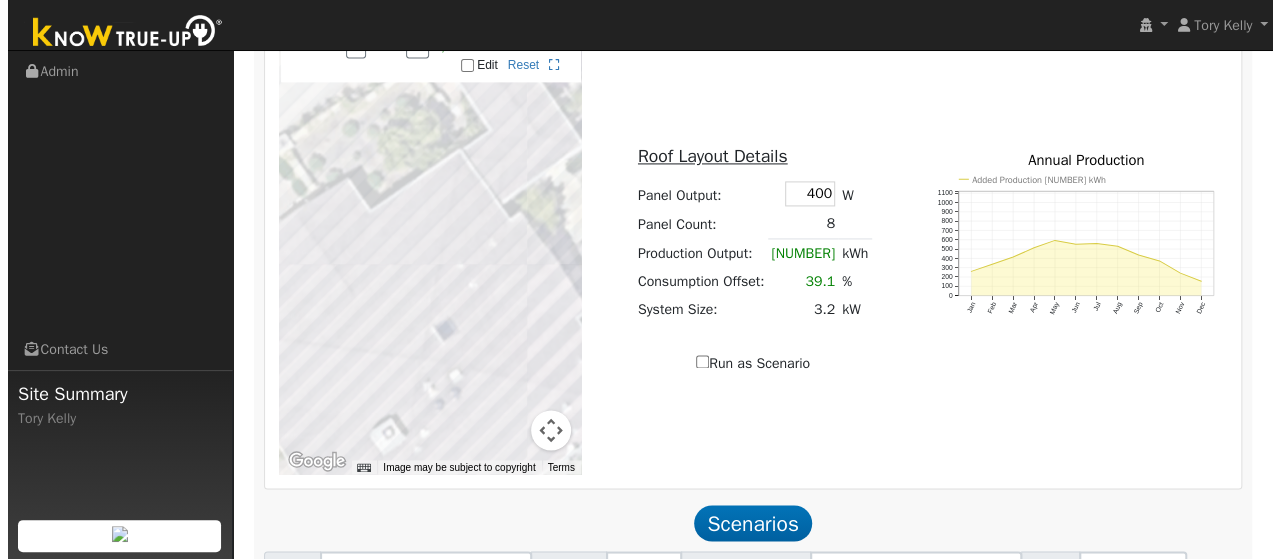 scroll, scrollTop: 1400, scrollLeft: 0, axis: vertical 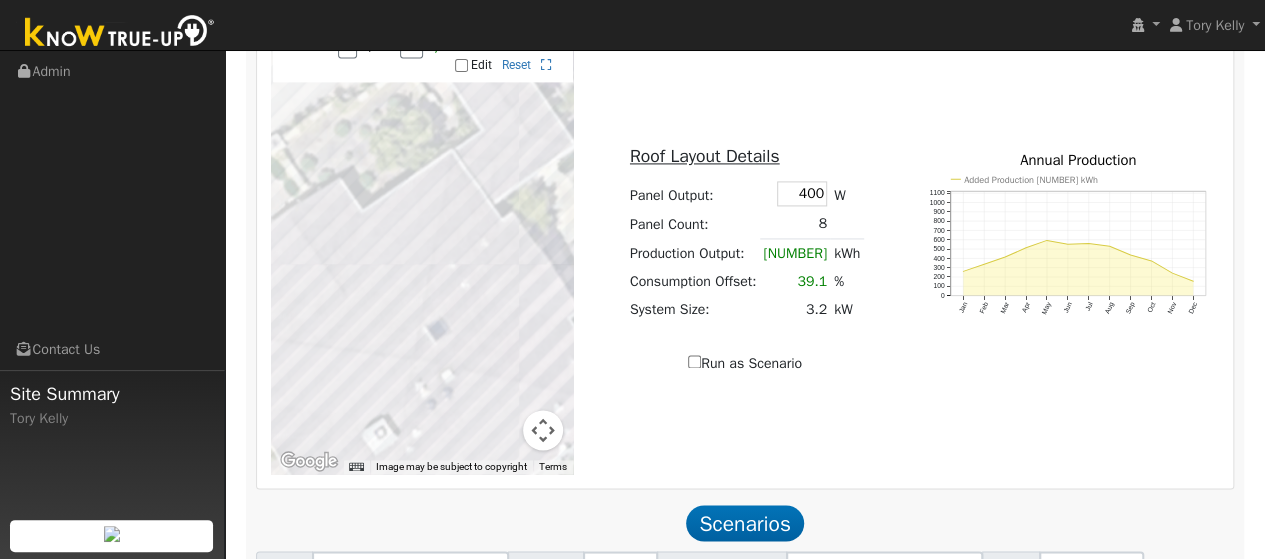 click at bounding box center [421, 679] 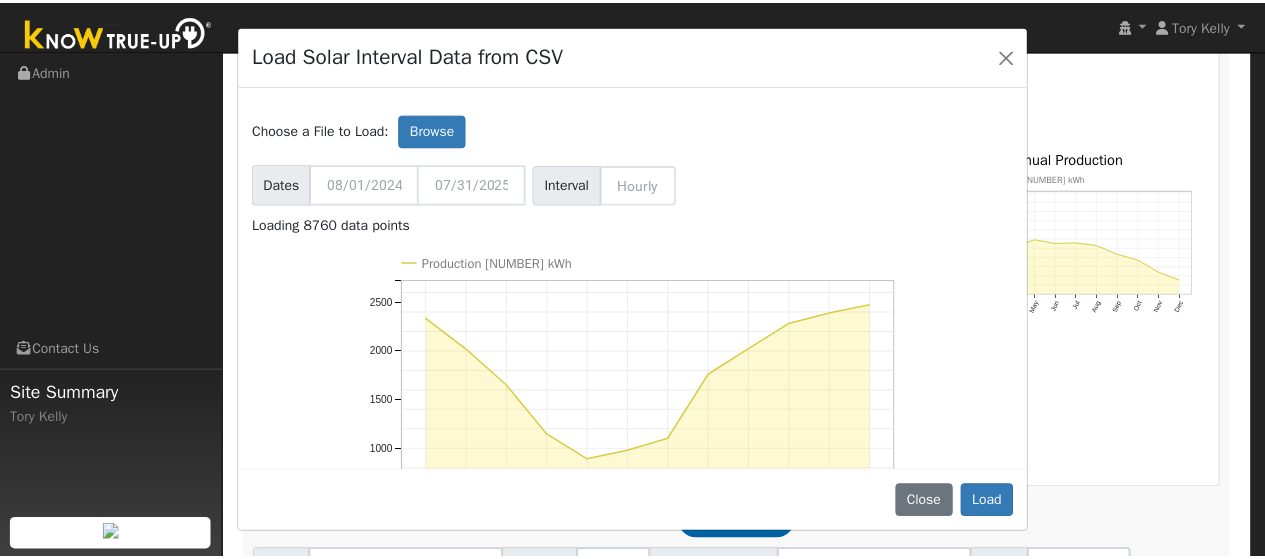 scroll, scrollTop: 204, scrollLeft: 0, axis: vertical 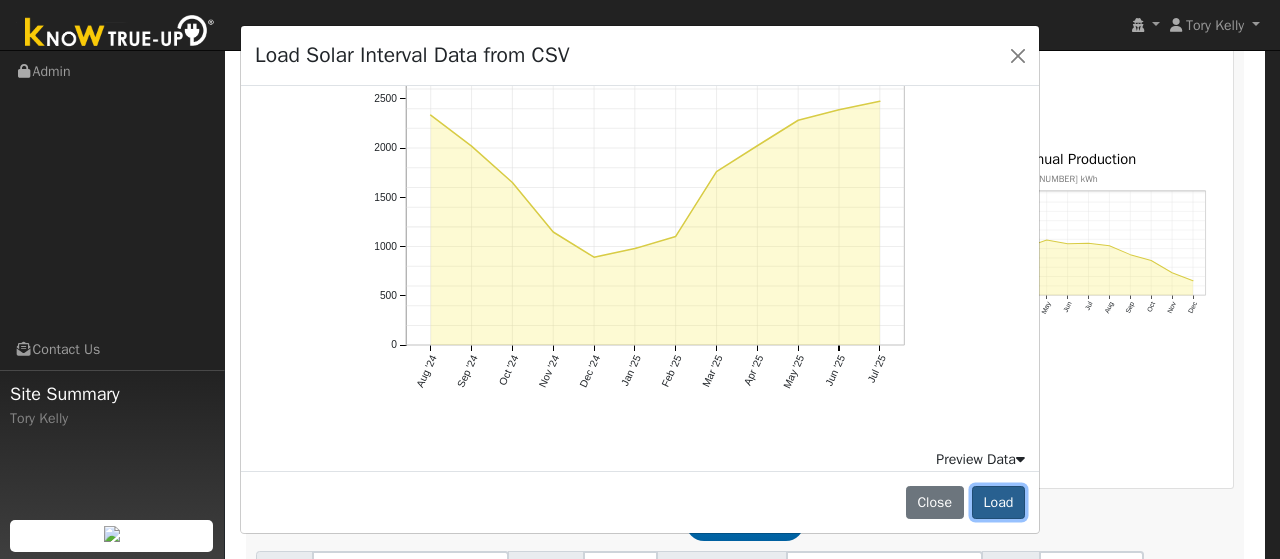 click on "Load" at bounding box center (998, 503) 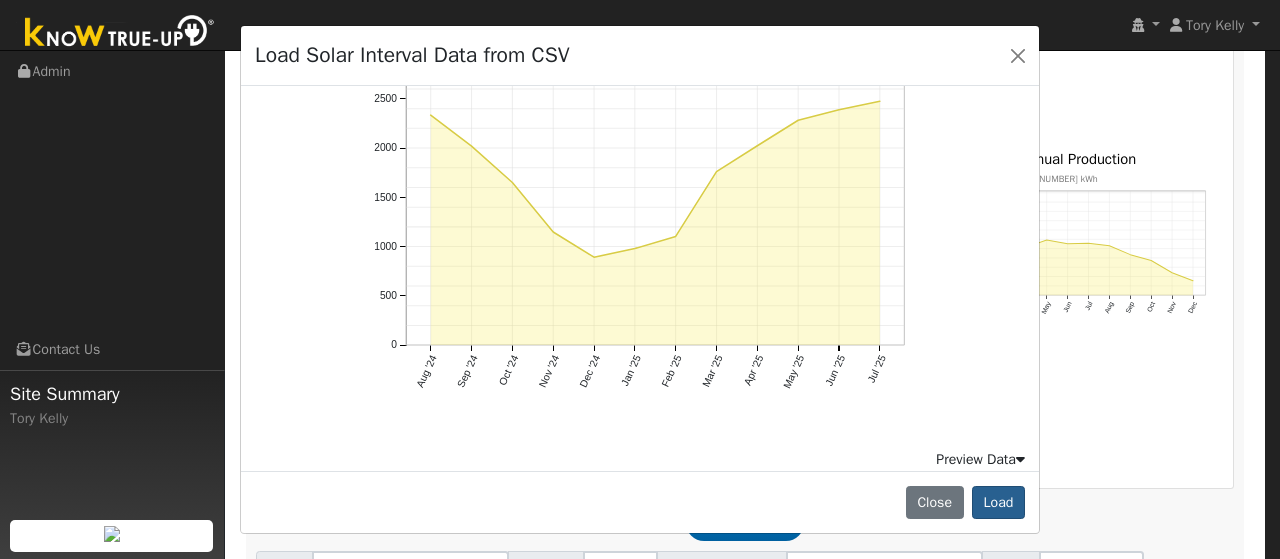 type on "21057" 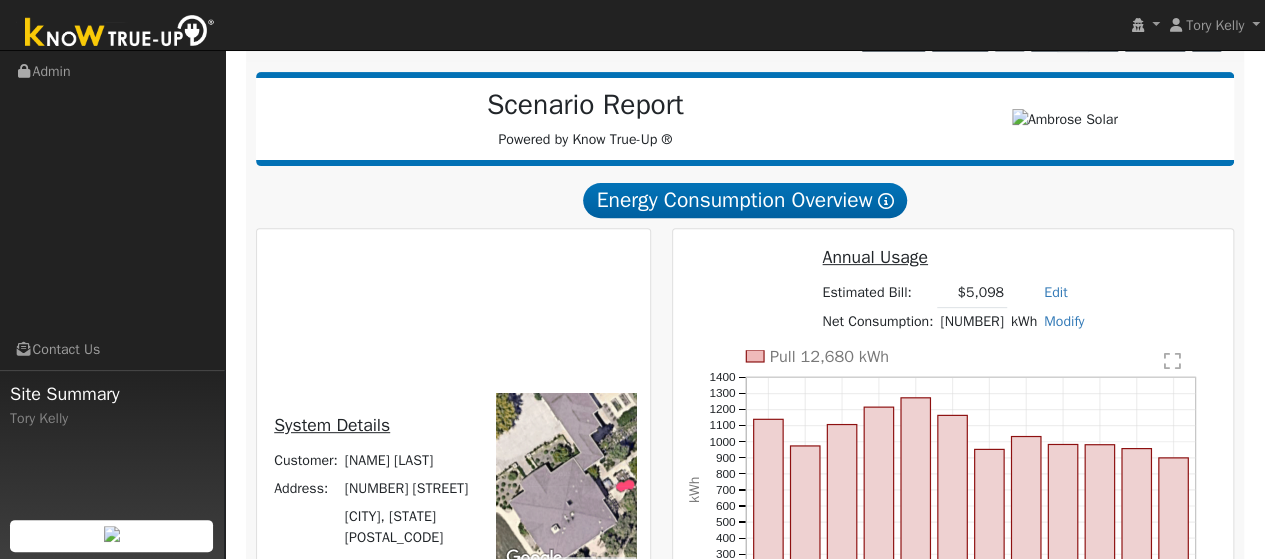 scroll, scrollTop: 1400, scrollLeft: 0, axis: vertical 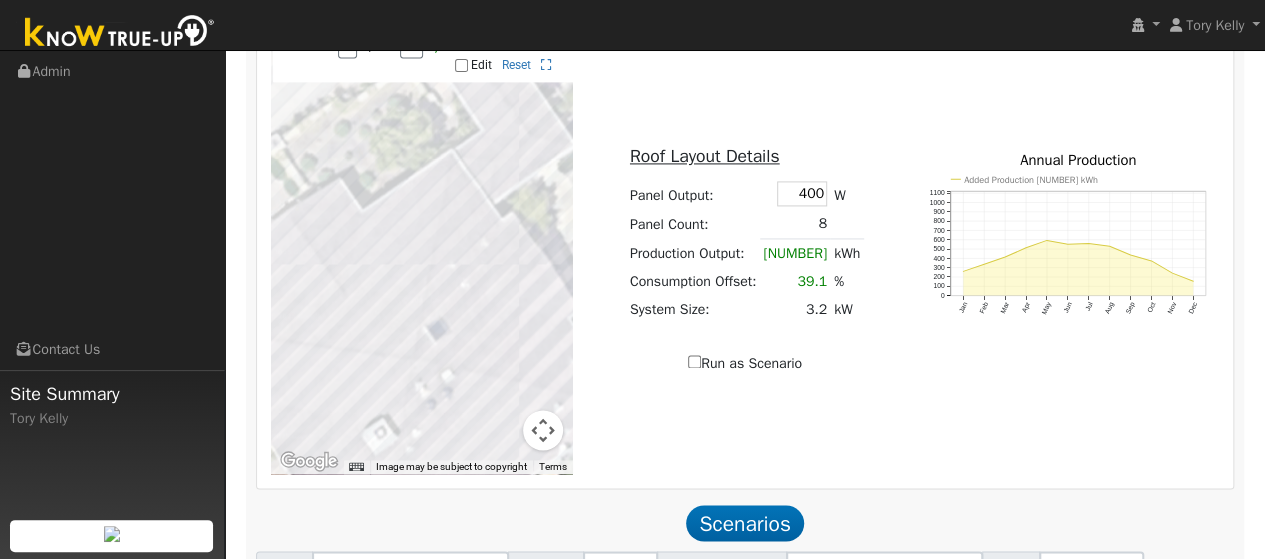 click on "Run Scenarios" at bounding box center (312, 787) 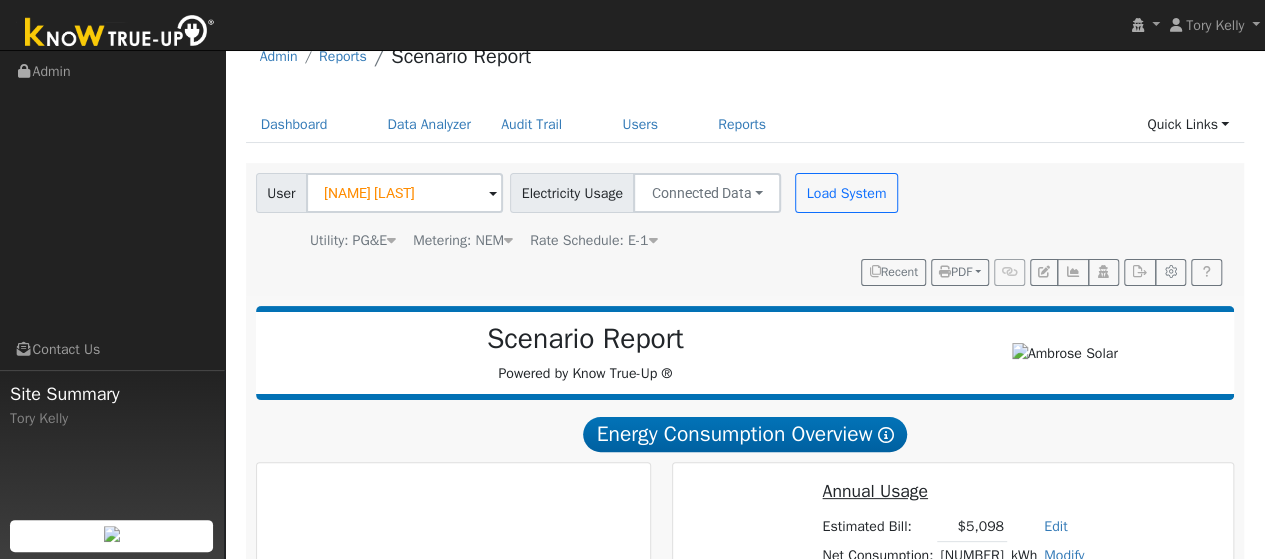 type on "14.0" 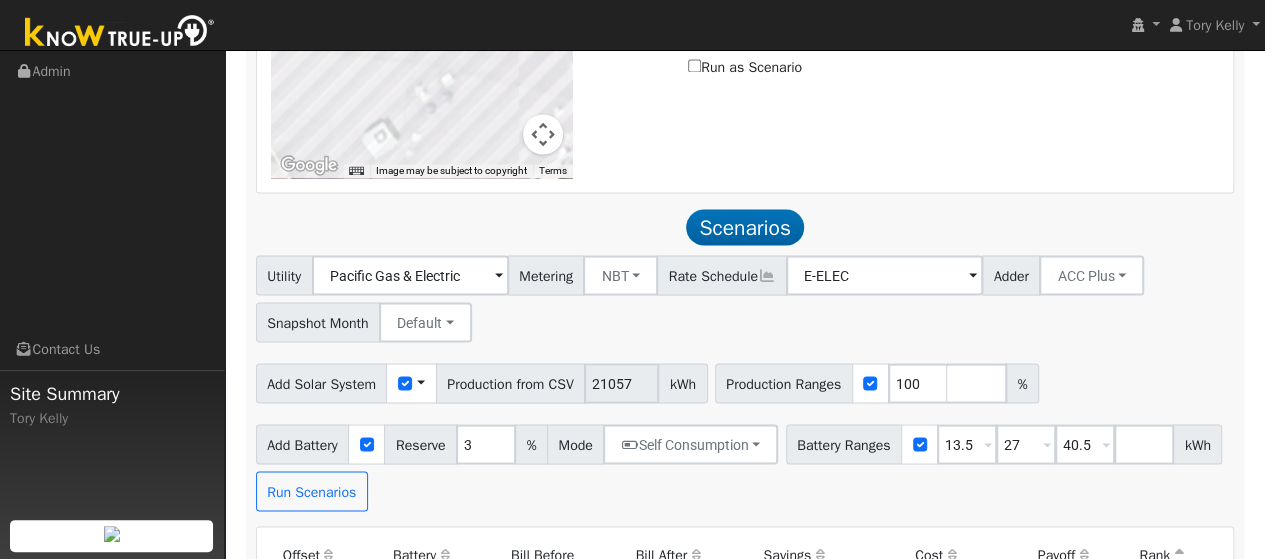 scroll, scrollTop: 1698, scrollLeft: 0, axis: vertical 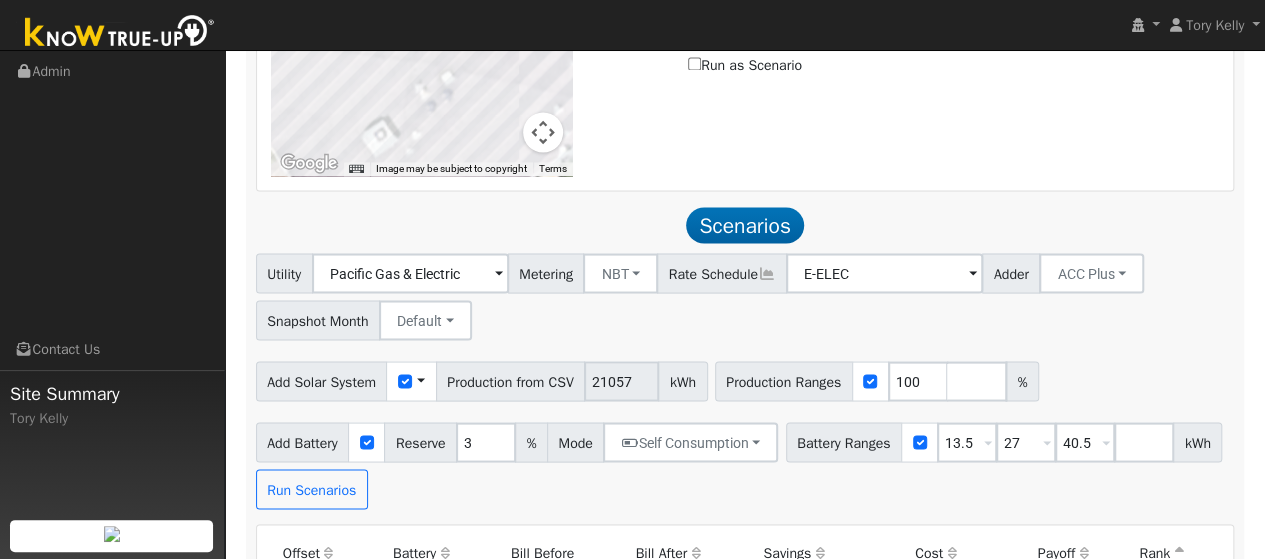 click at bounding box center [696, 552] 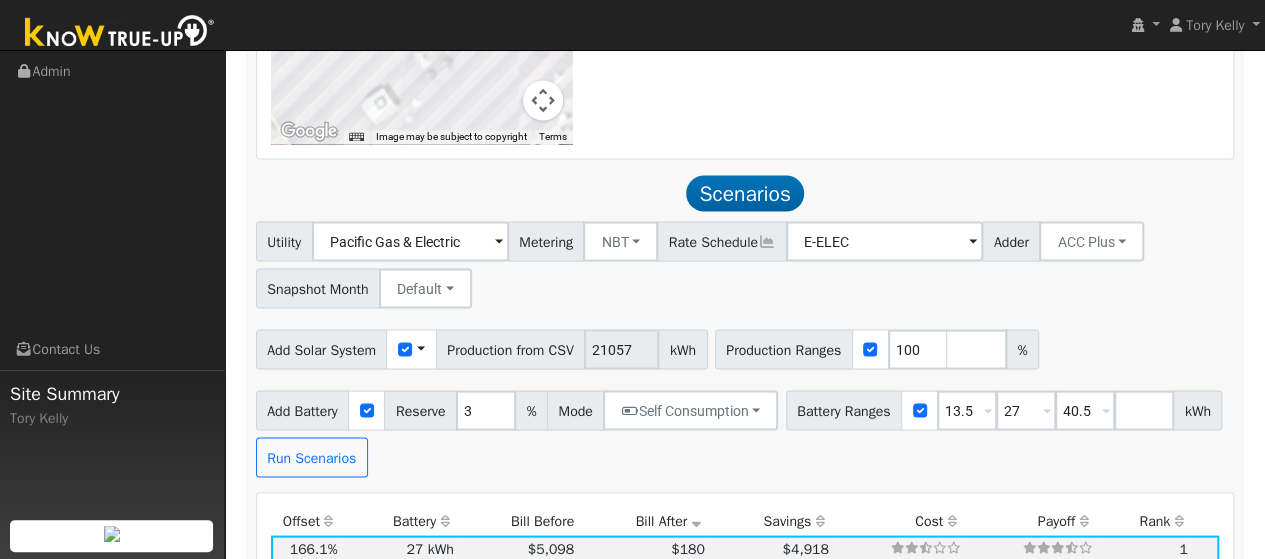 scroll, scrollTop: 1730, scrollLeft: 0, axis: vertical 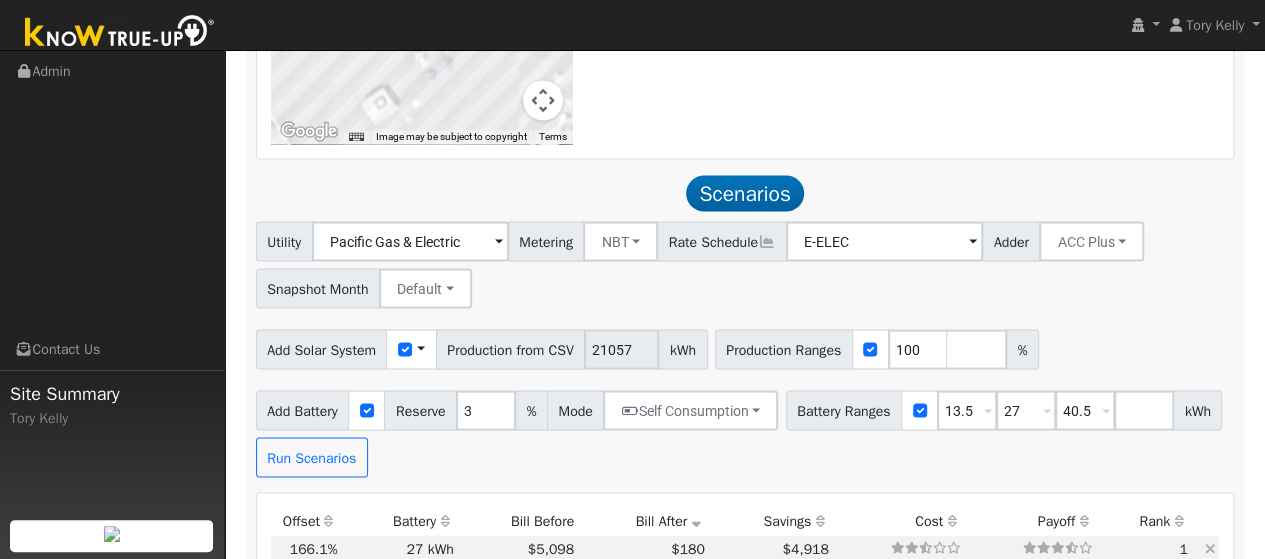 click on "$180" at bounding box center [643, 549] 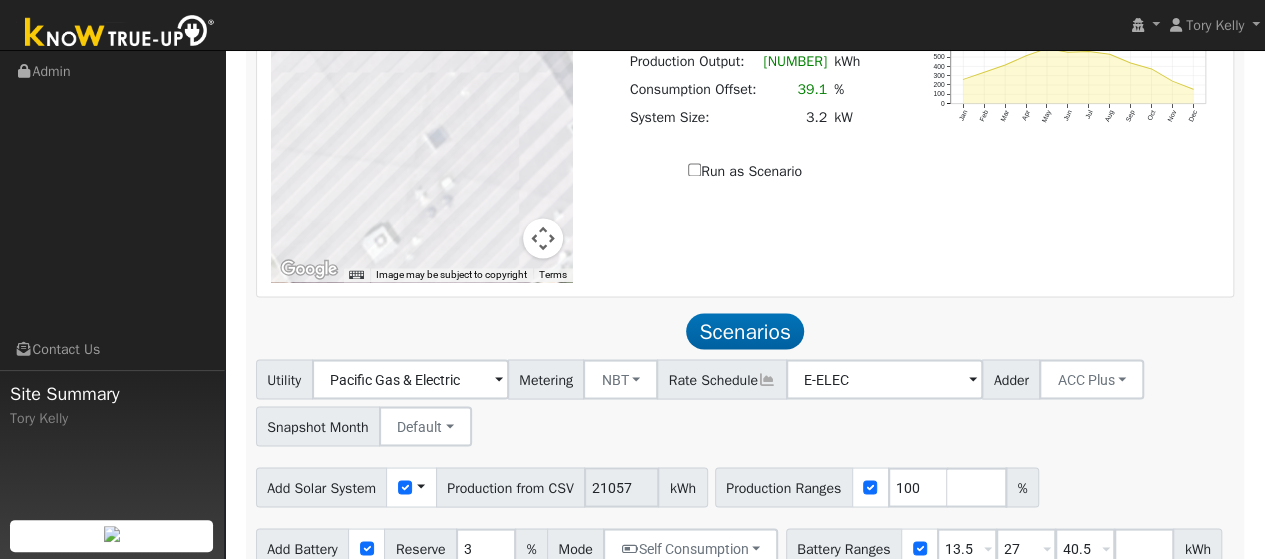 scroll, scrollTop: 1671, scrollLeft: 0, axis: vertical 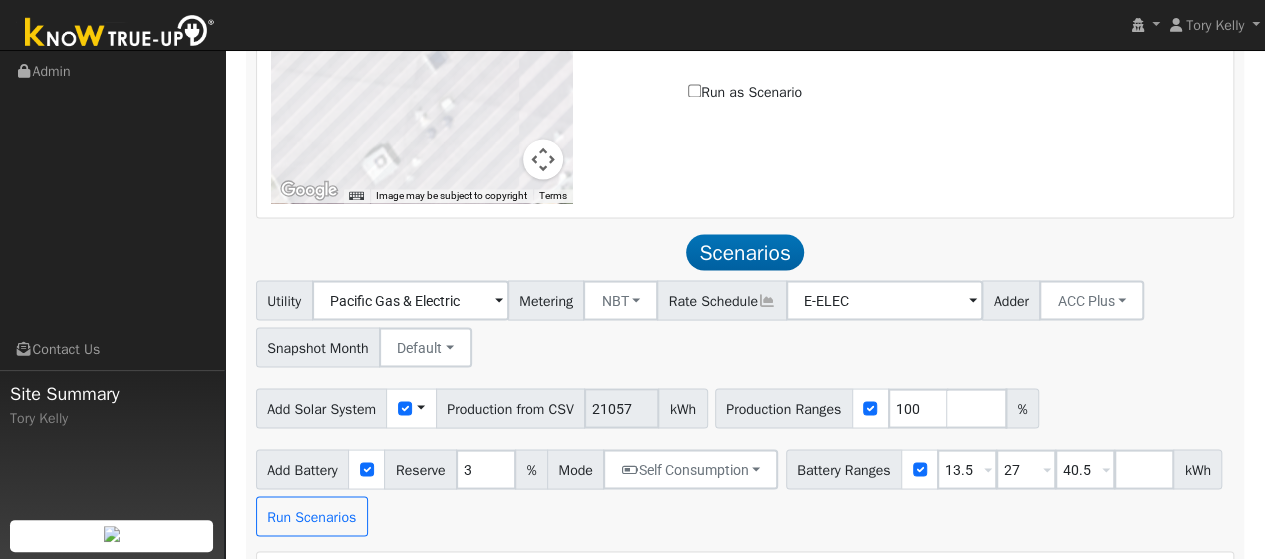 click at bounding box center (445, 579) 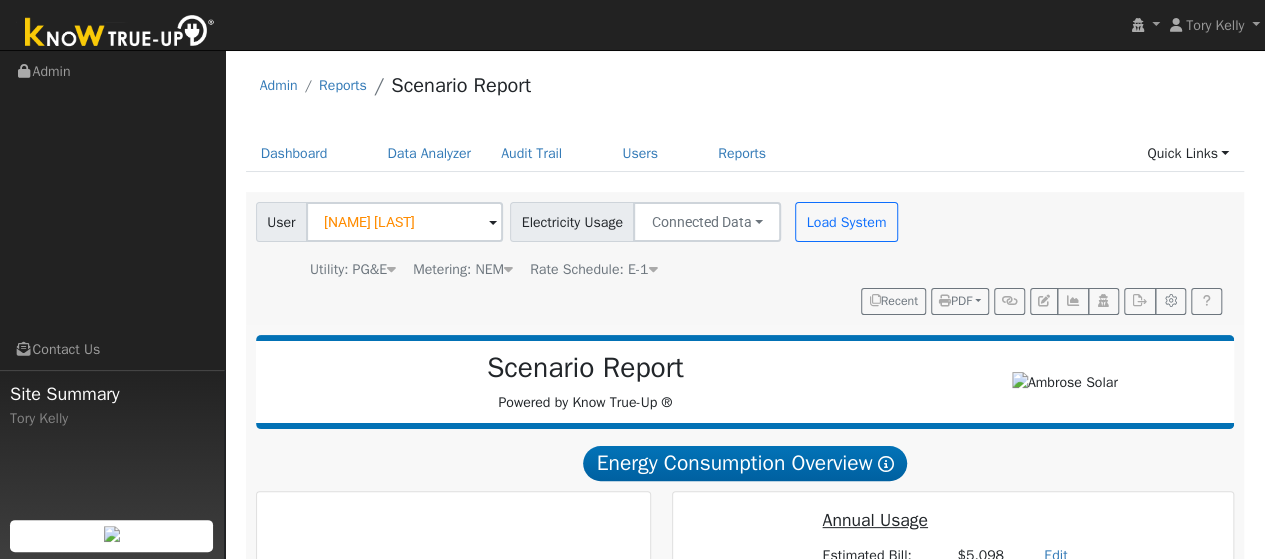 scroll, scrollTop: 219, scrollLeft: 0, axis: vertical 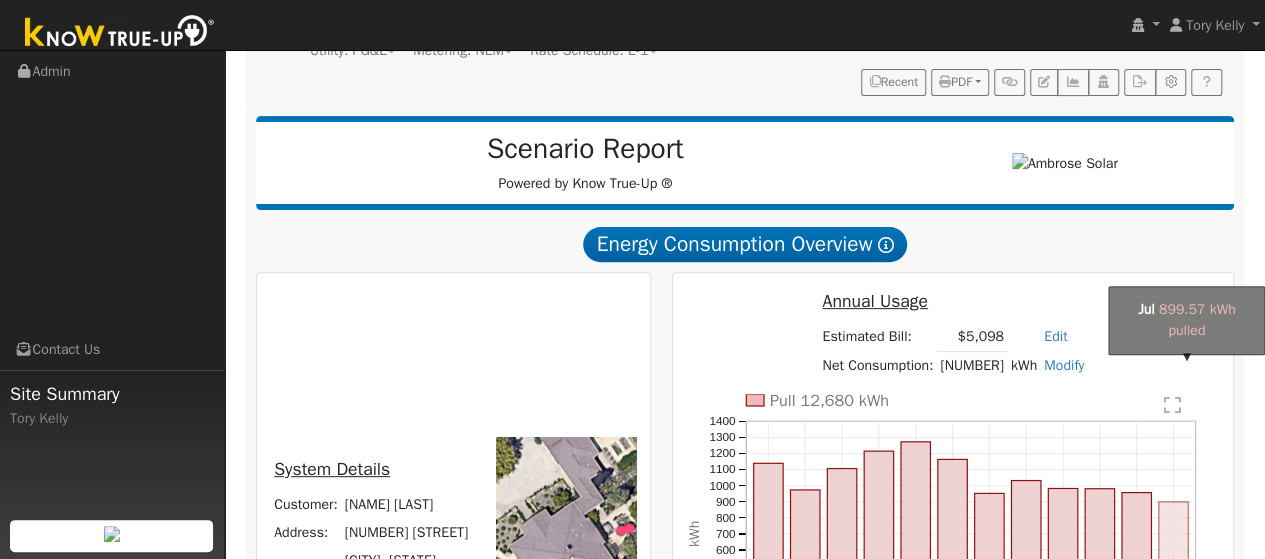 click on "onclick=""" 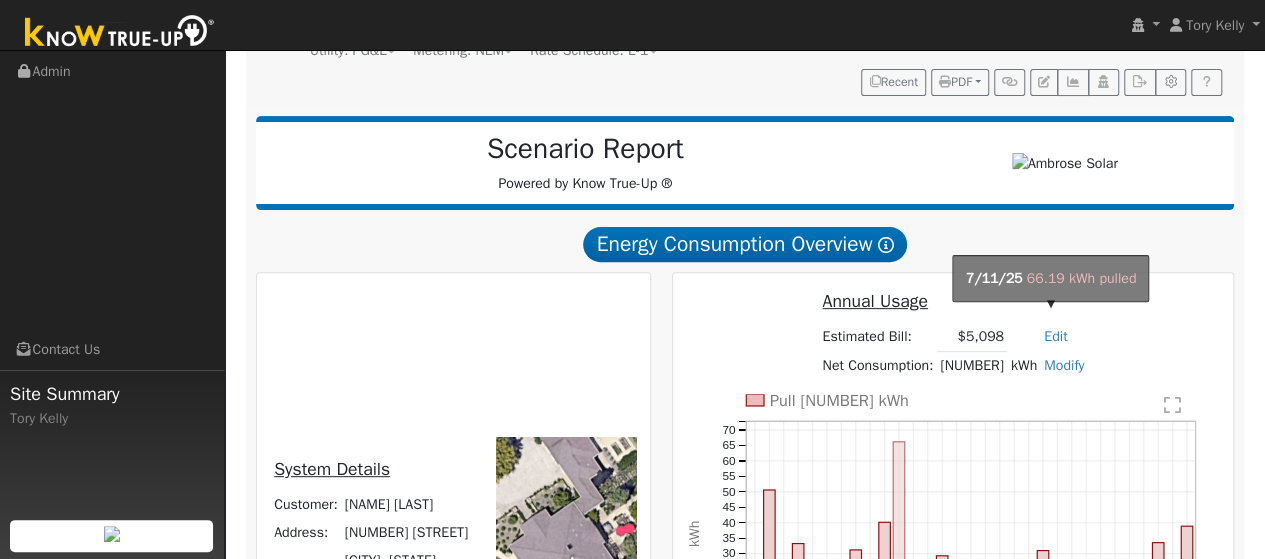 click on "onclick=""" 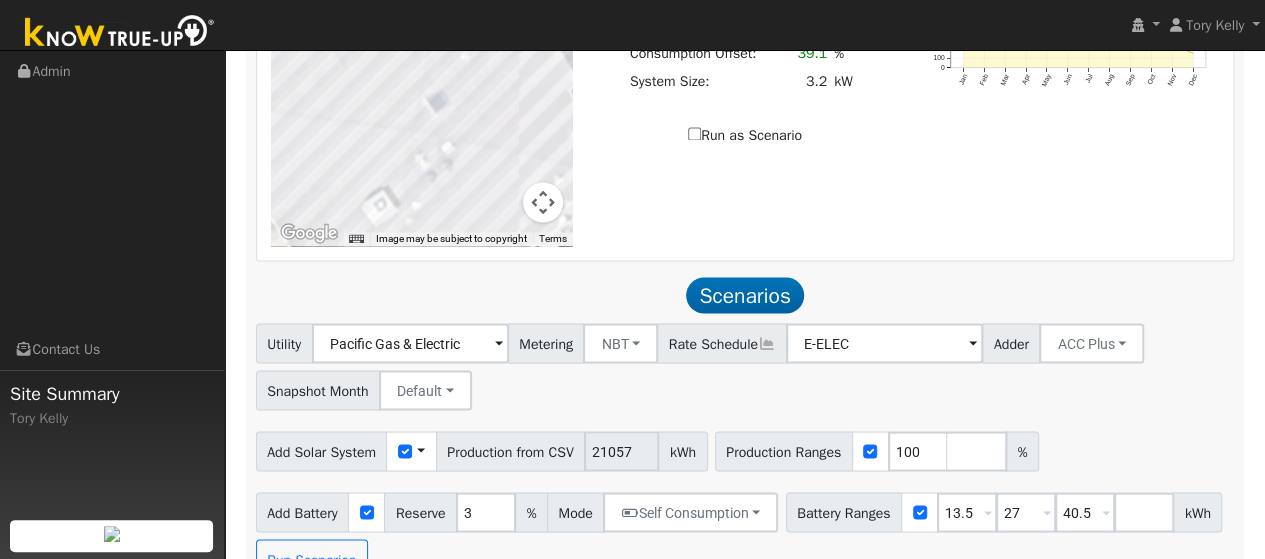 scroll, scrollTop: 1629, scrollLeft: 0, axis: vertical 